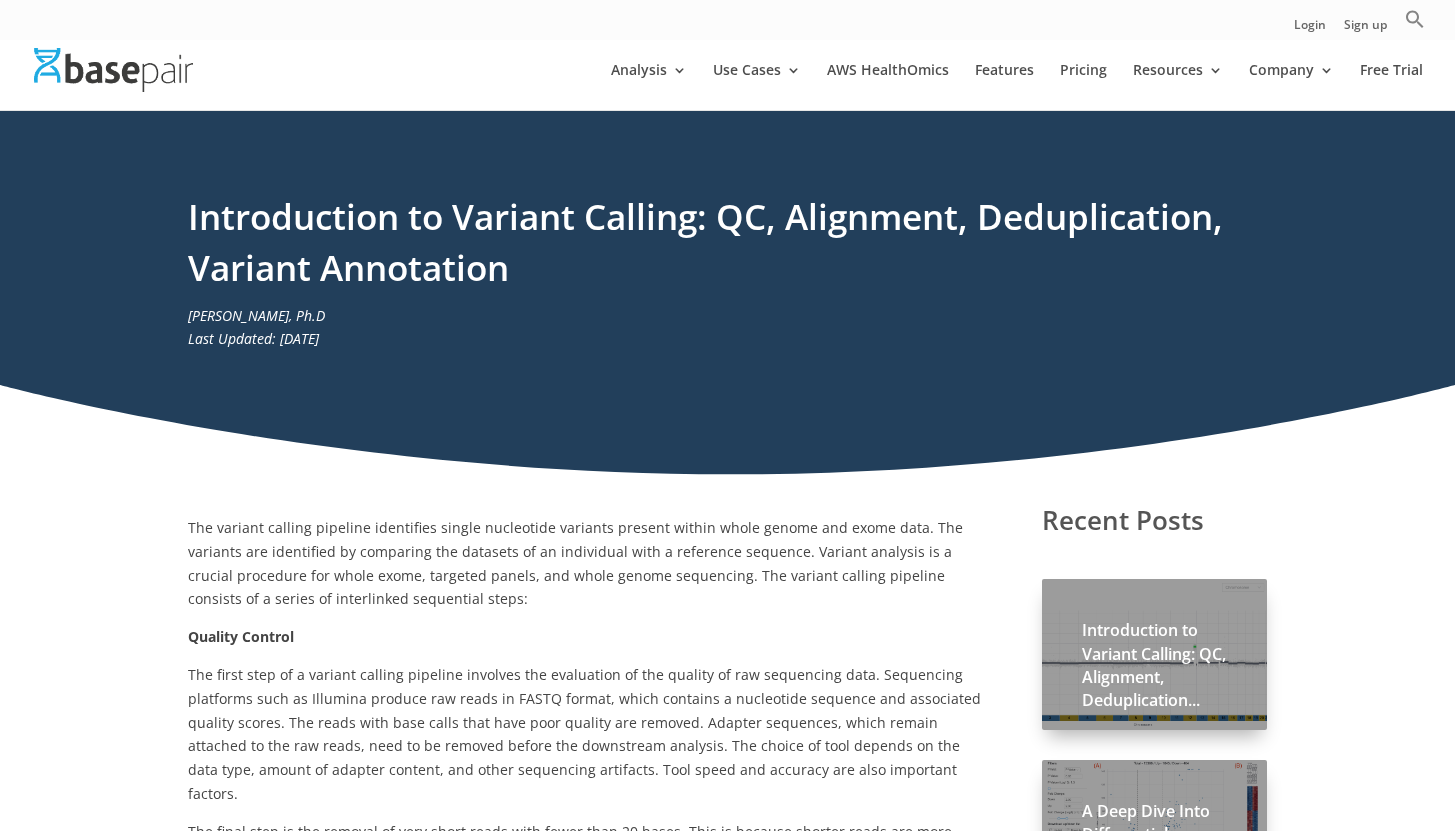 scroll, scrollTop: 1303, scrollLeft: 0, axis: vertical 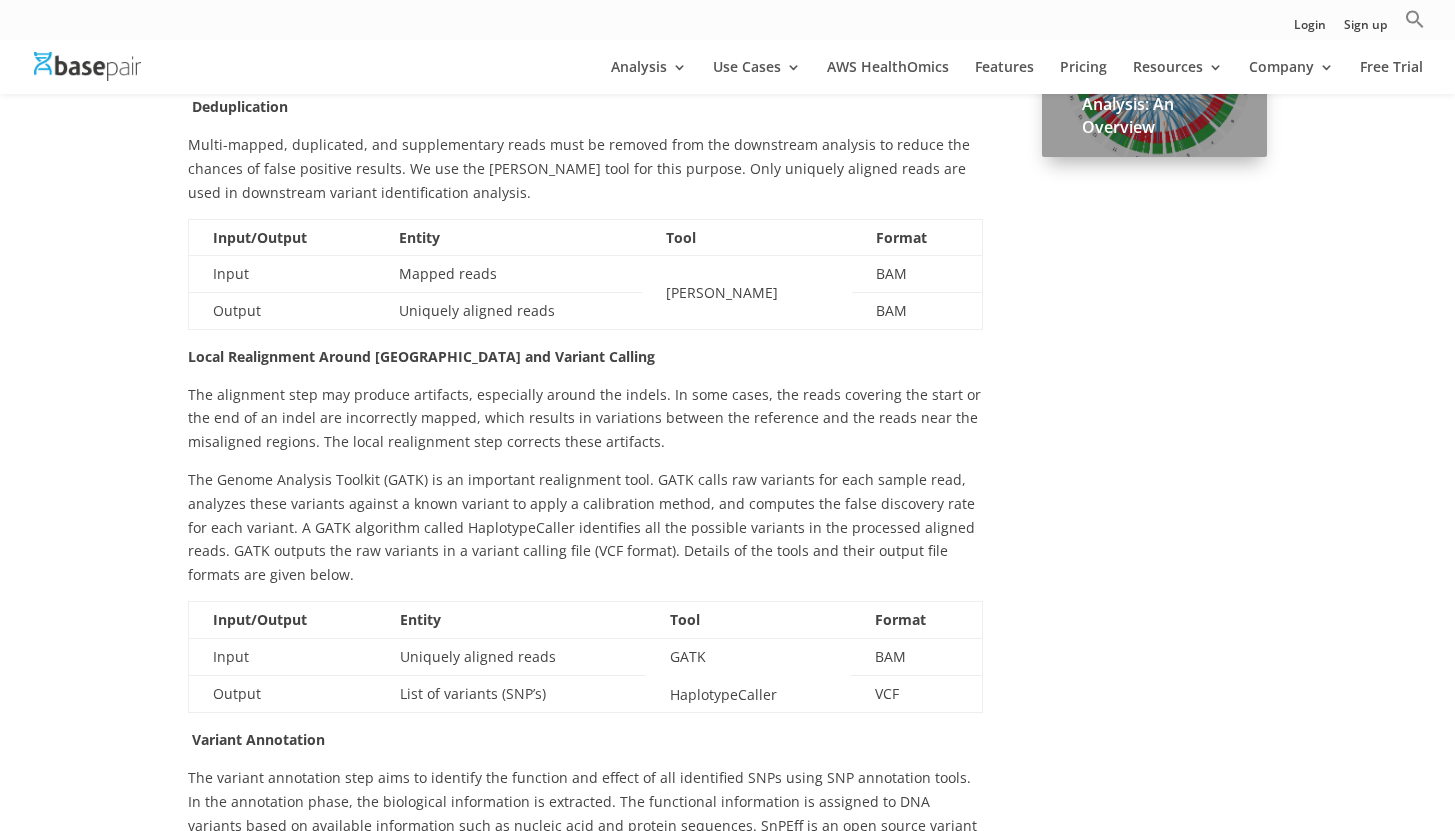 click on "The alignment step may produce artifacts, especially around the indels. In some cases, the reads covering the start or the end of an indel are incorrectly mapped, which results in variations between the reference and the reads near the misaligned regions. The local realignment step corrects these artifacts." at bounding box center (585, 425) 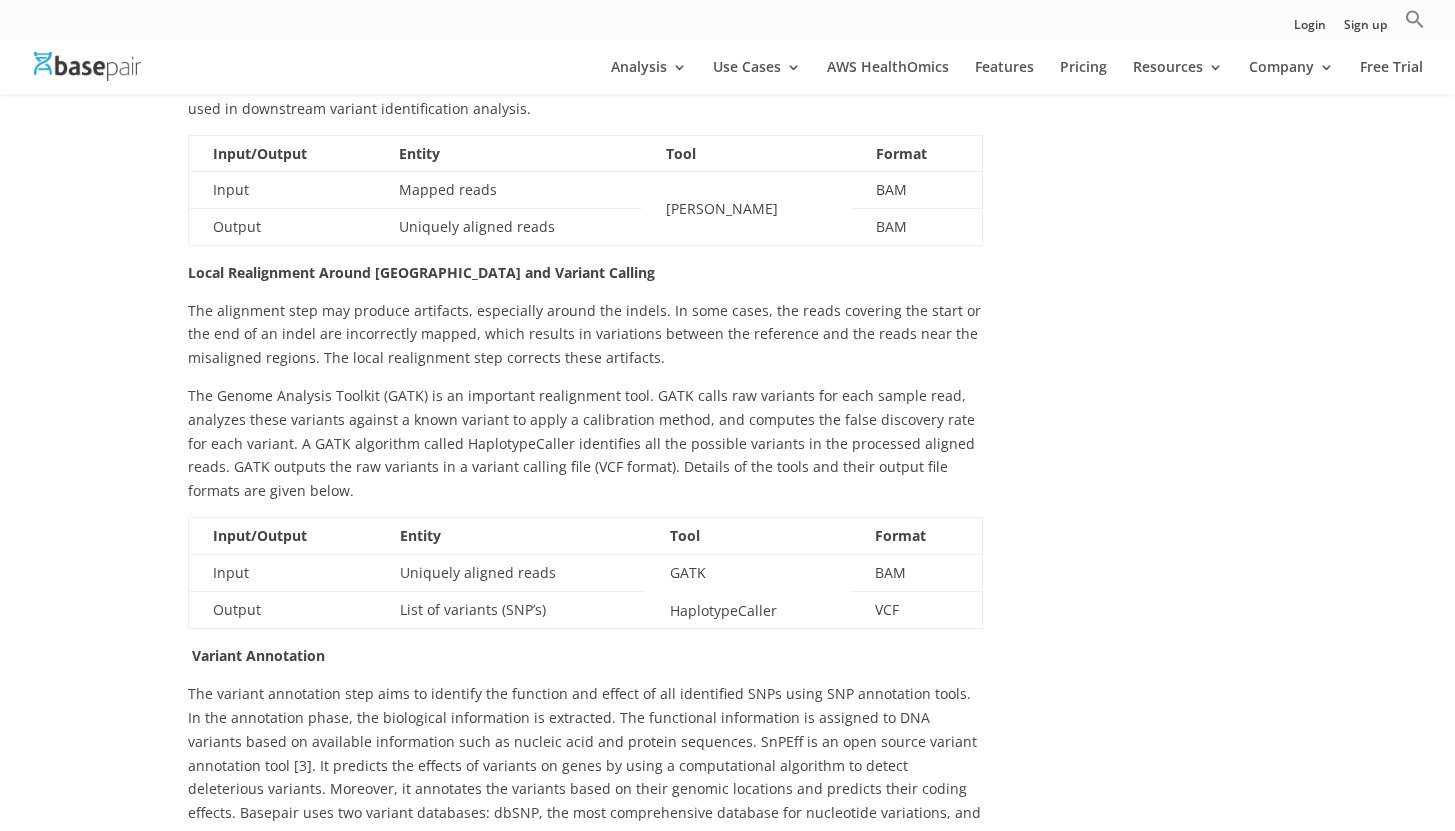 scroll, scrollTop: 1364, scrollLeft: 0, axis: vertical 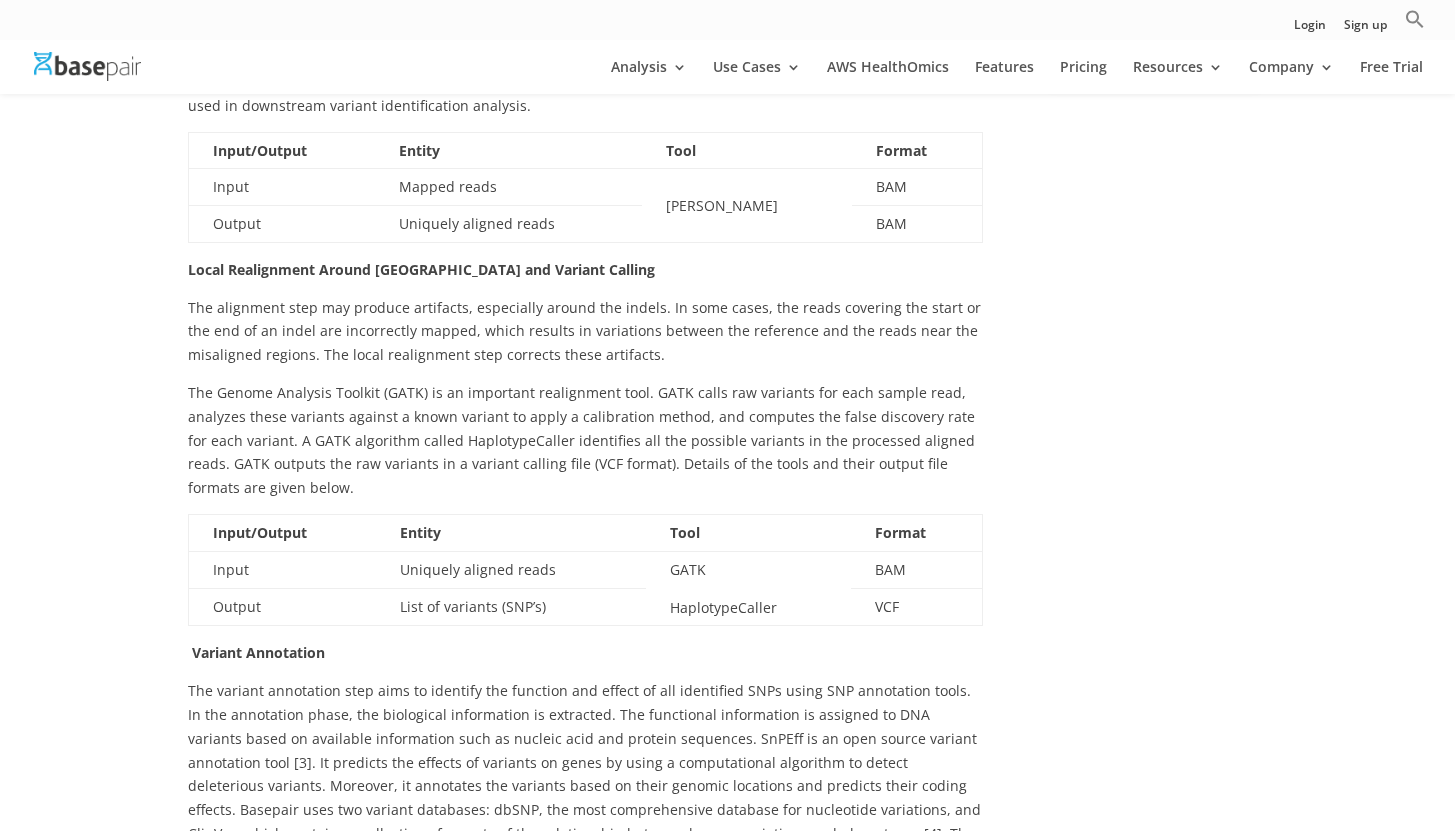 click on "The Genome Analysis Toolkit (GATK) is an important realignment tool. GATK calls raw variants for each sample read, analyzes these variants against a known variant to apply a calibration method, and computes the false discovery rate for each variant. A GATK algorithm called HaplotypeCaller identifies all the possible variants in the processed aligned reads. GATK outputs the raw variants in a variant calling file (VCF format). Details of the tools and their output file formats are given below." at bounding box center (585, 447) 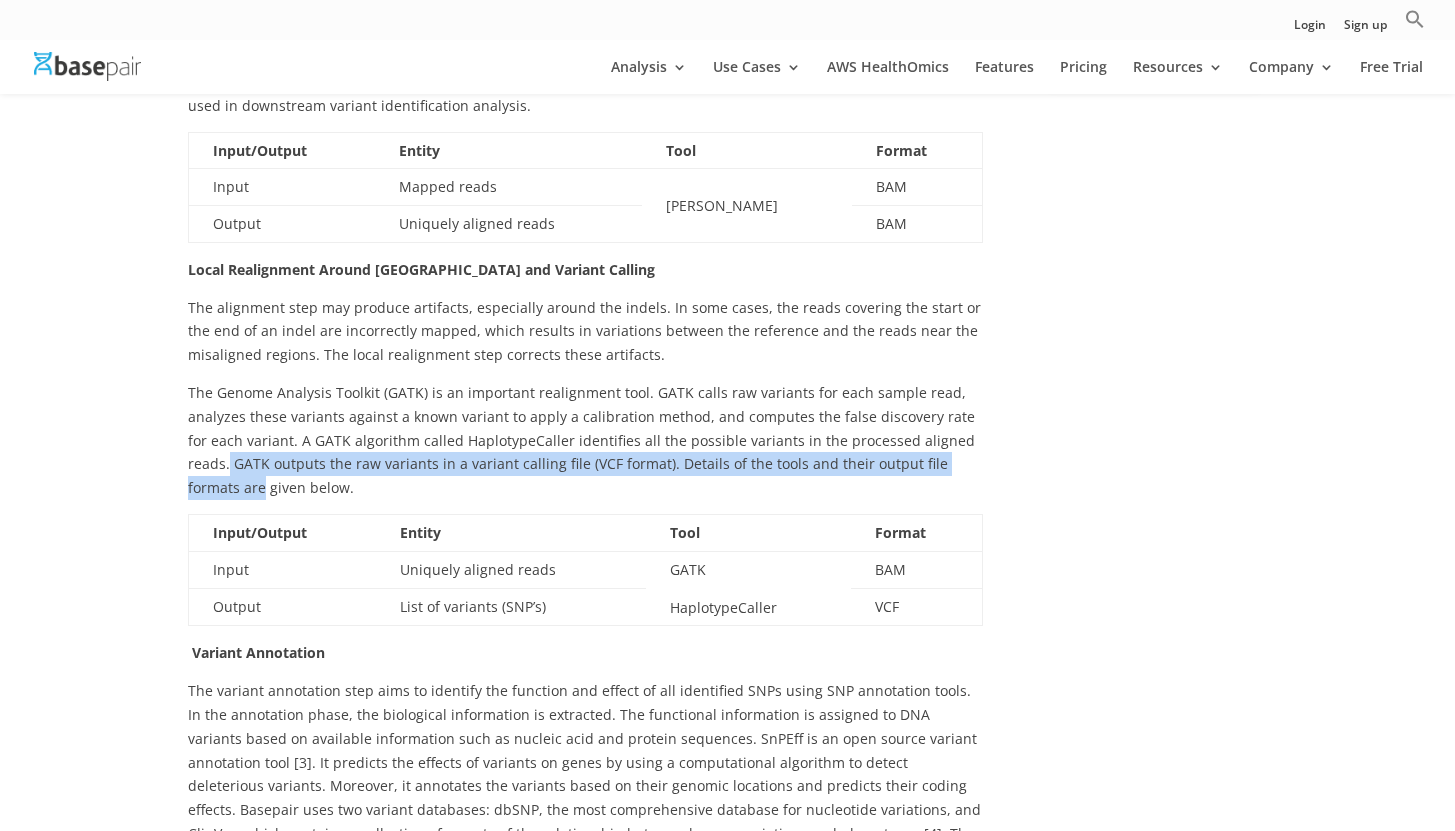 click on "The Genome Analysis Toolkit (GATK) is an important realignment tool. GATK calls raw variants for each sample read, analyzes these variants against a known variant to apply a calibration method, and computes the false discovery rate for each variant. A GATK algorithm called HaplotypeCaller identifies all the possible variants in the processed aligned reads. GATK outputs the raw variants in a variant calling file (VCF format). Details of the tools and their output file formats are given below." at bounding box center [585, 447] 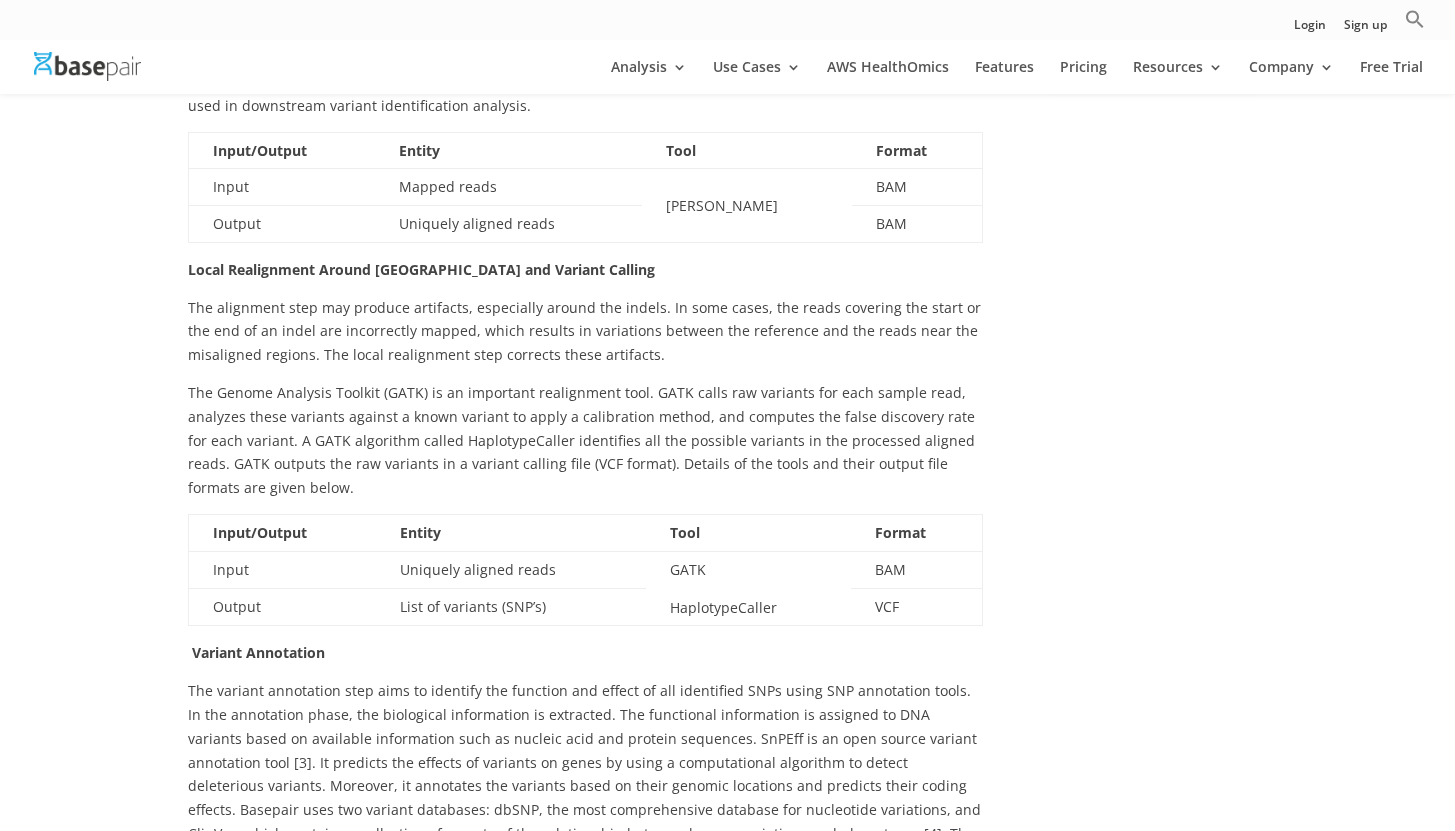 click on "The variant calling pipeline identifies single nucleotide variants present within whole genome and exome data. The variants are identified by comparing the datasets of an individual with a reference sequence. Variant analysis is a crucial procedure for whole exome, targeted panels, and whole genome sequencing. The variant calling pipeline consists of a series of interlinked sequential steps:
Quality Control
The final step is the removal of very short reads with fewer than 20 bases. This is because shorter reads are more likely to ambiguously map to multiple locations on the reference genome and cause biases in SNP calling.
Input/Output
Entity
Tool
Format
Input
Raw reads
Trimmomatic / cutadapt
FASTQ
Output
Quality controlled reads
FASTQ
Alignment
Input/Output
Entity
Tool
Format
Input
Raw reads
BWA or bowtie
Picard
FASTQ
Output
Aligned reads" at bounding box center [728, 527] 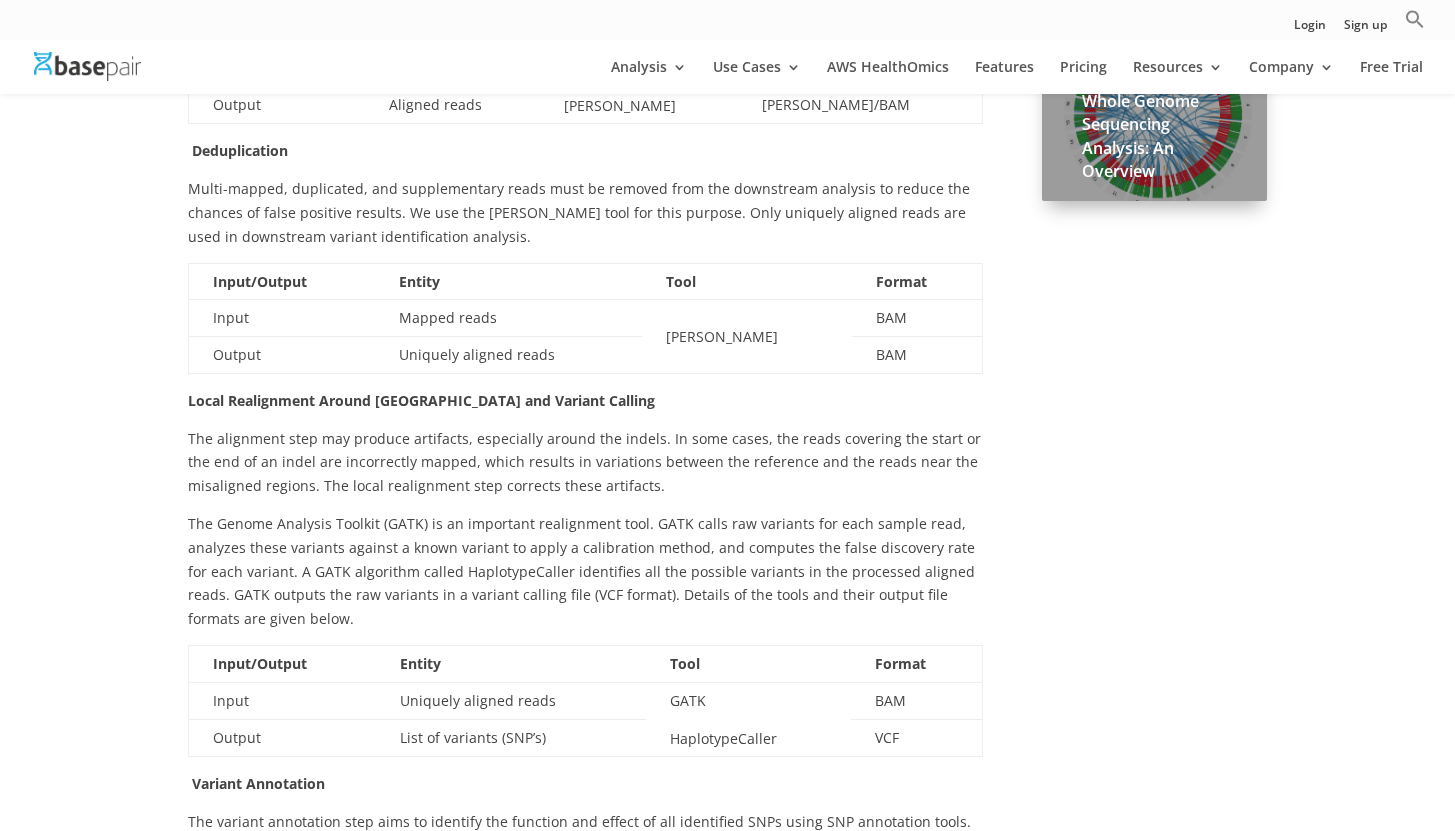 scroll, scrollTop: 1257, scrollLeft: 0, axis: vertical 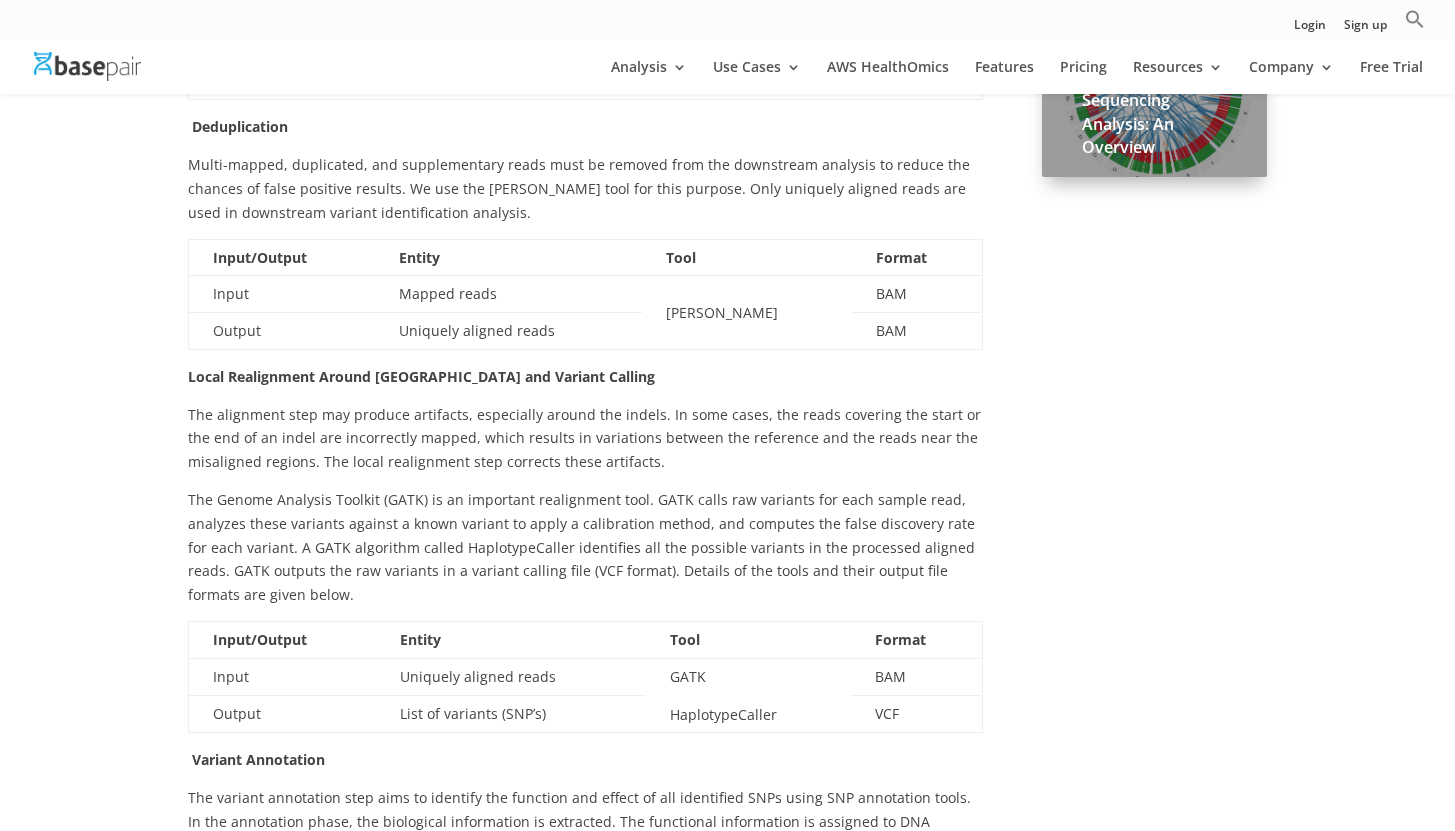 click on "Local Realignment Around [GEOGRAPHIC_DATA] and Variant Calling" at bounding box center [585, 384] 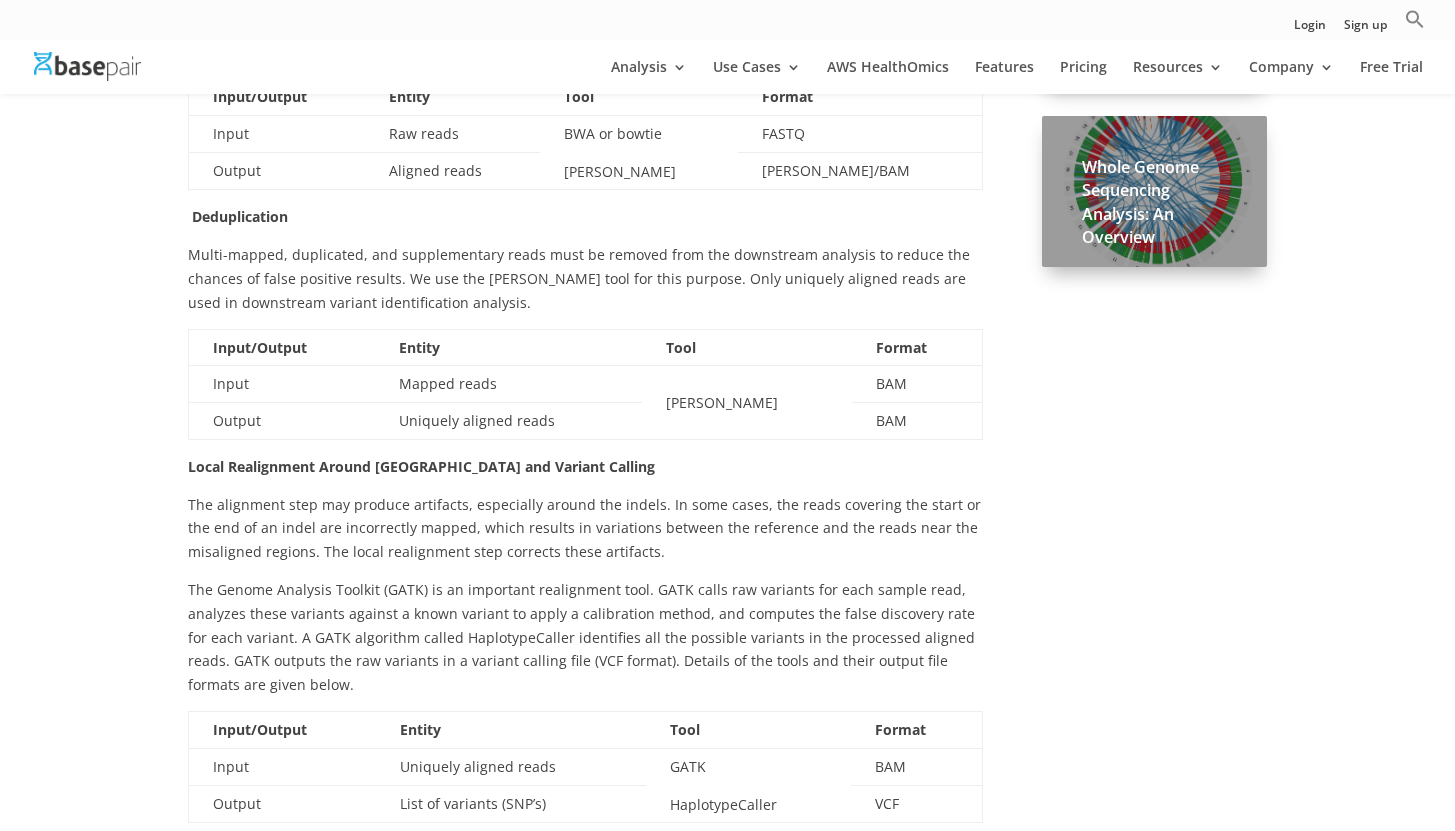 scroll, scrollTop: 1239, scrollLeft: 0, axis: vertical 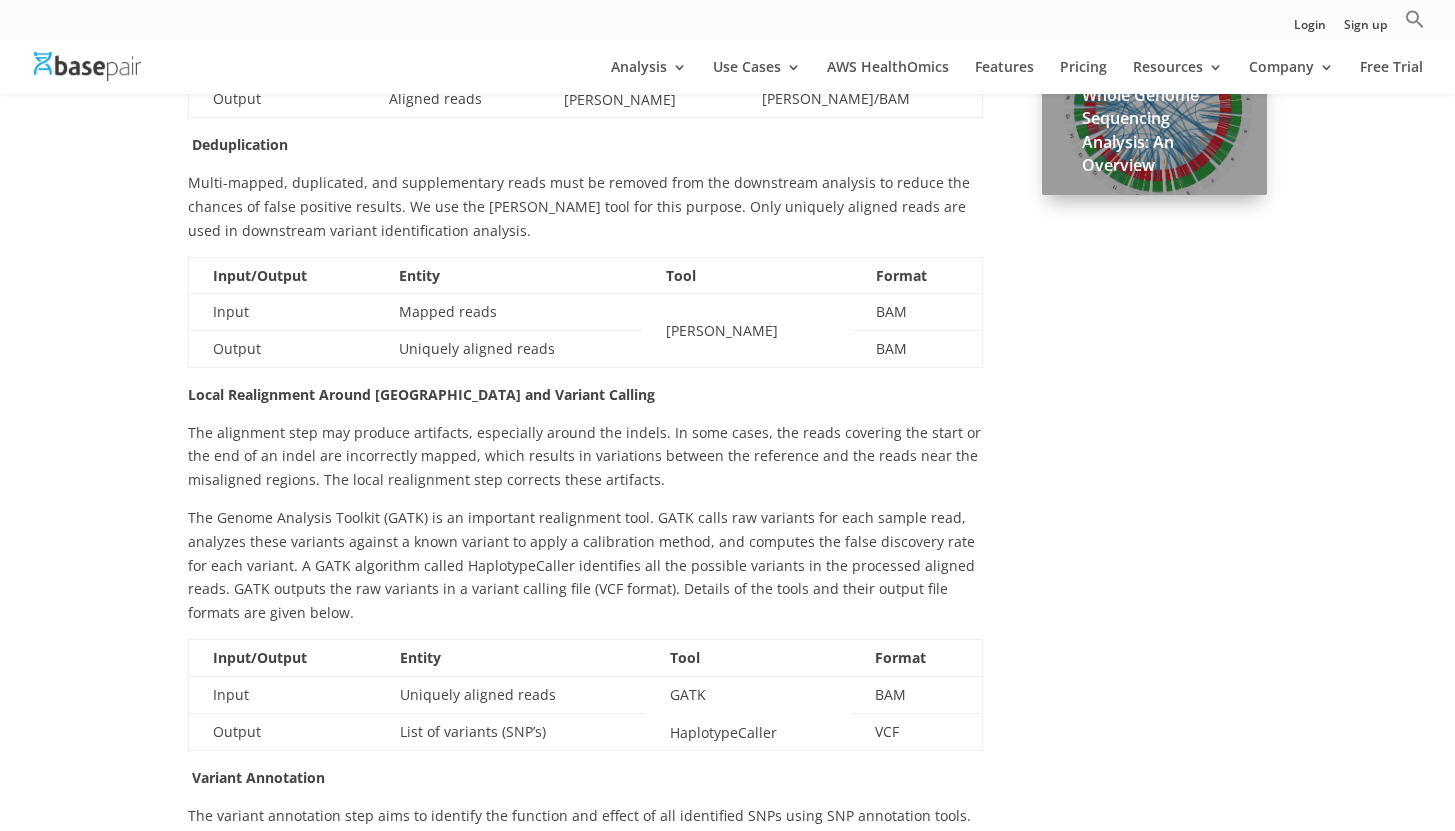 click on "The alignment step may produce artifacts, especially around the indels. In some cases, the reads covering the start or the end of an indel are incorrectly mapped, which results in variations between the reference and the reads near the misaligned regions. The local realignment step corrects these artifacts." at bounding box center (585, 463) 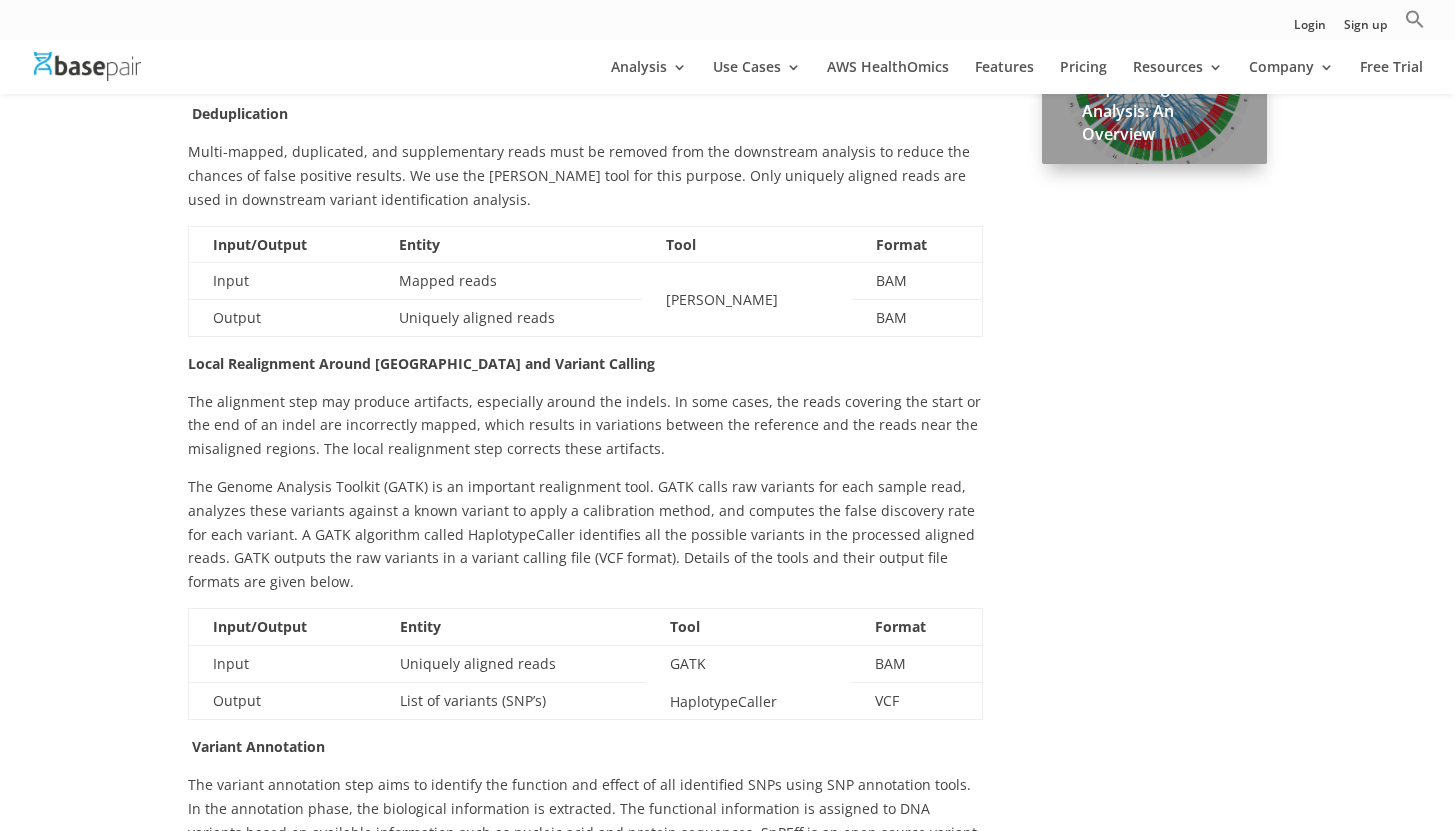 scroll, scrollTop: 1271, scrollLeft: 0, axis: vertical 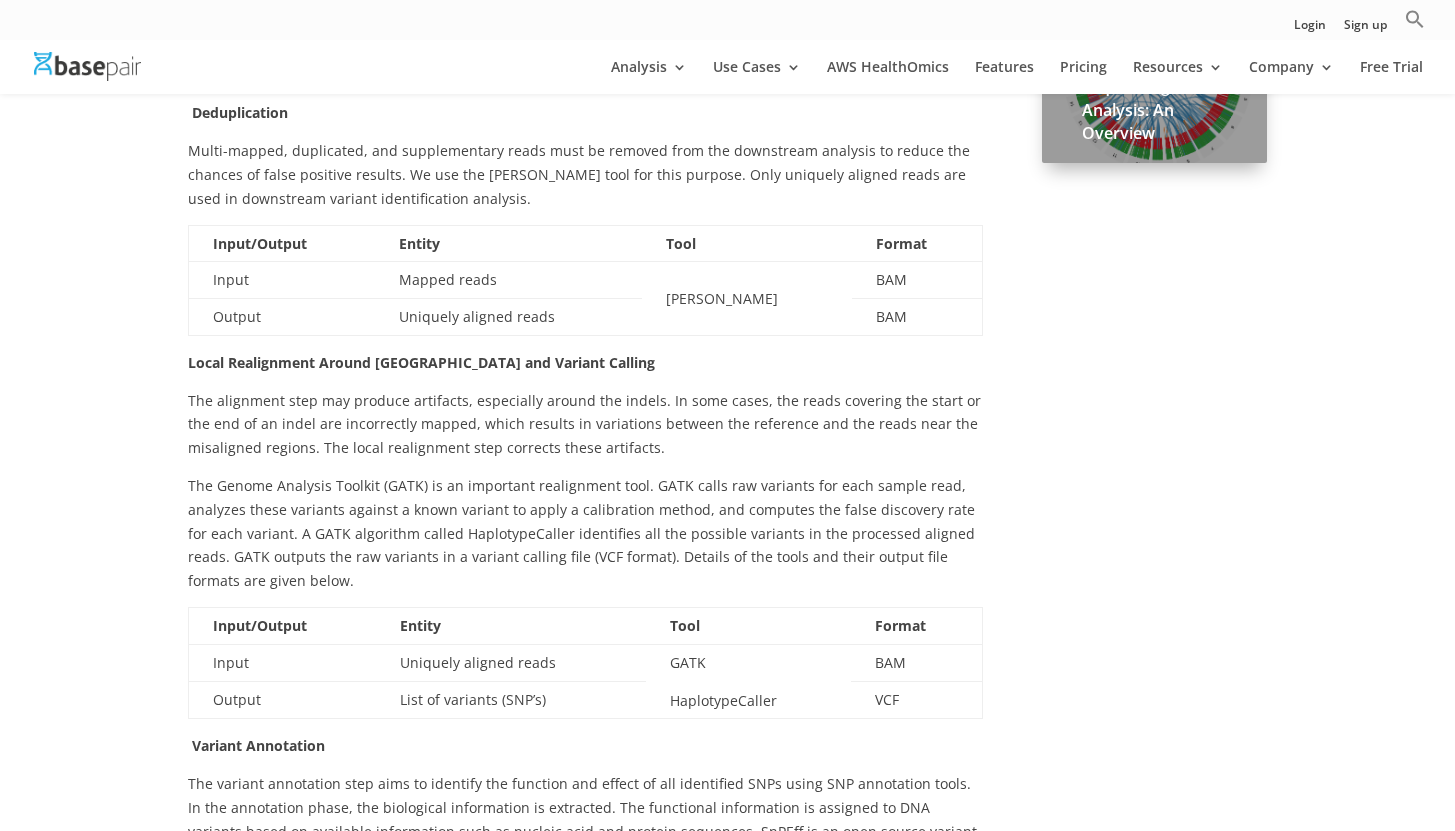 click on "The alignment step may produce artifacts, especially around the indels. In some cases, the reads covering the start or the end of an indel are incorrectly mapped, which results in variations between the reference and the reads near the misaligned regions. The local realignment step corrects these artifacts." at bounding box center (585, 431) 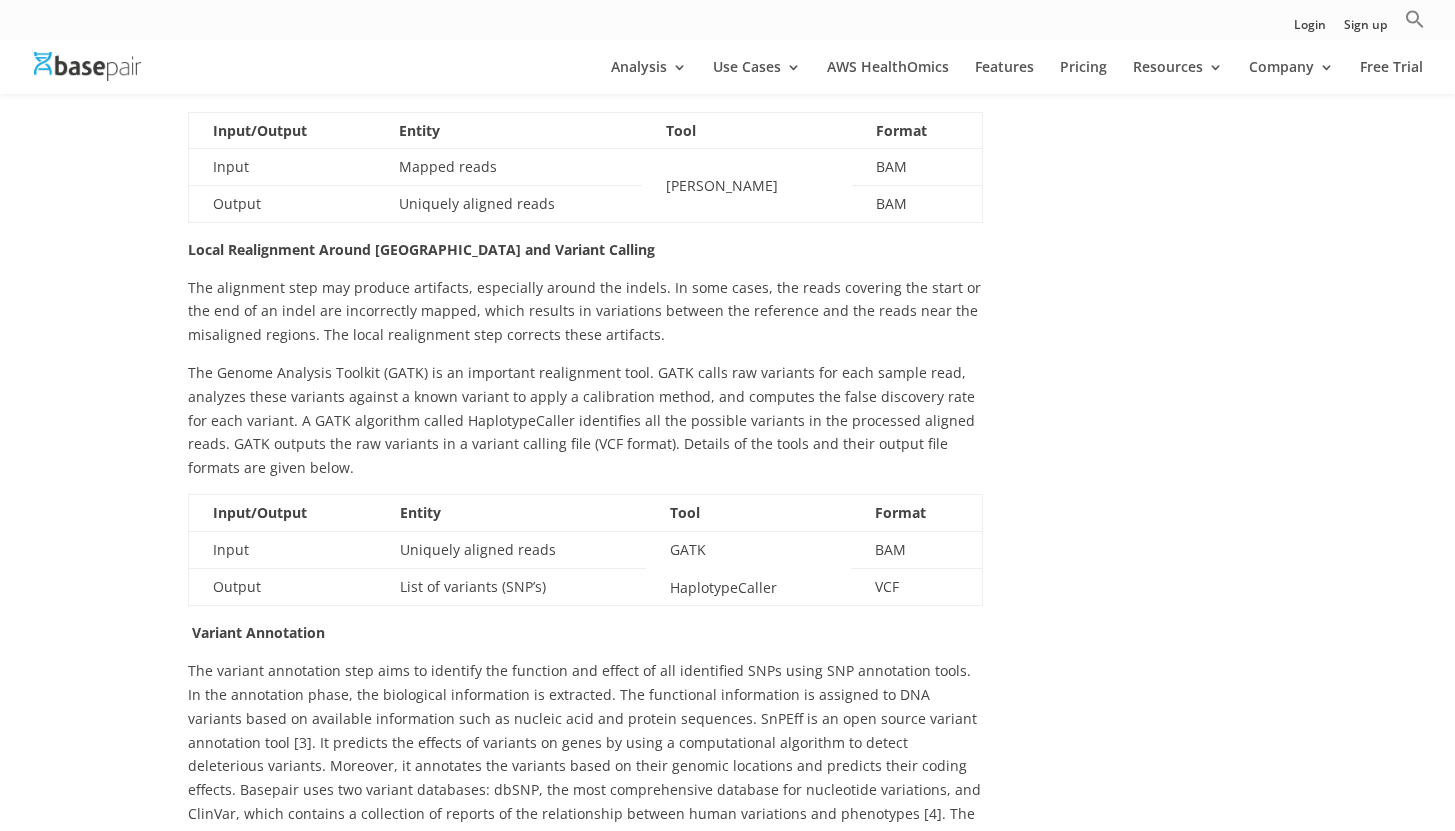 scroll, scrollTop: 1380, scrollLeft: 0, axis: vertical 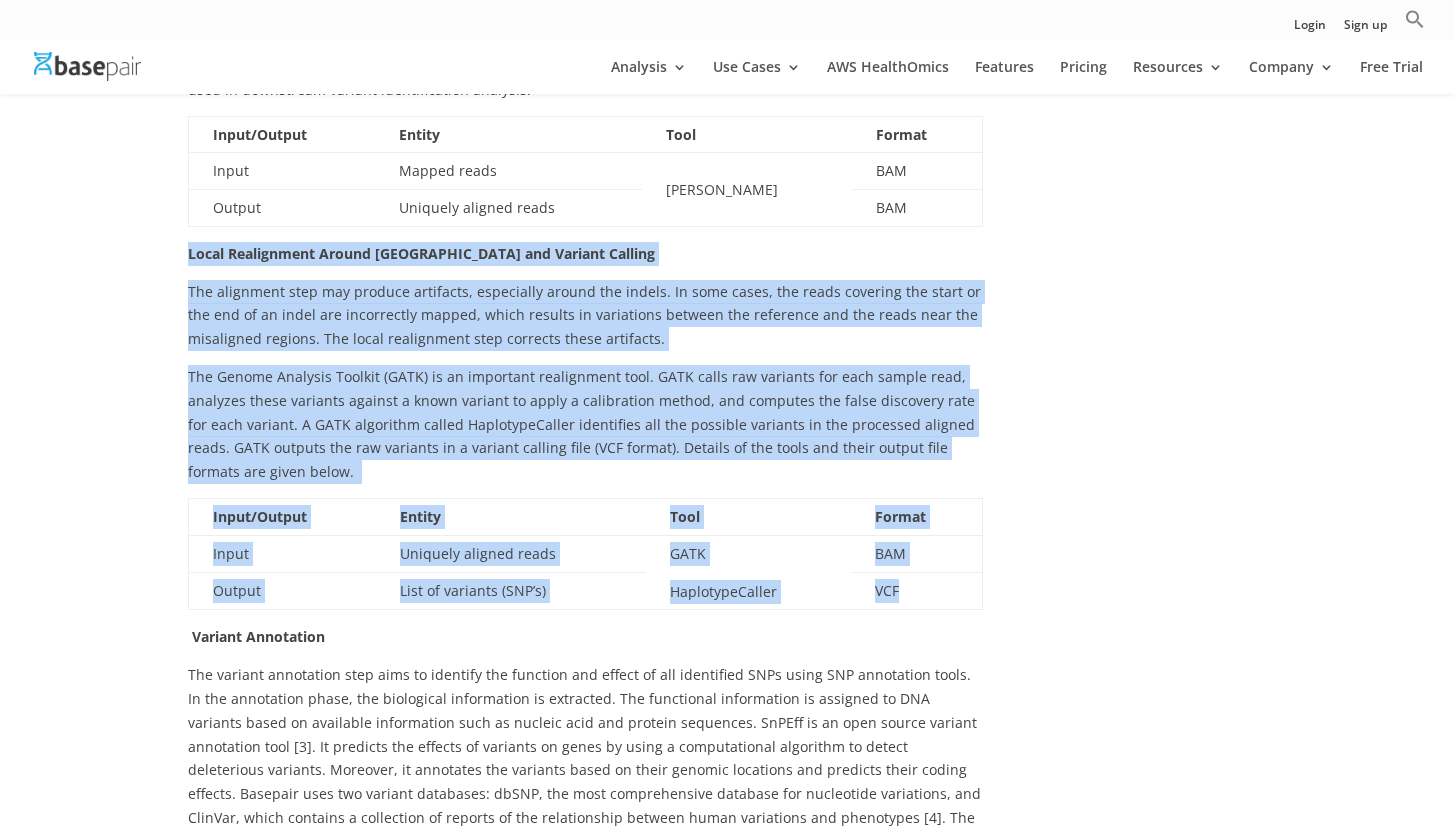 drag, startPoint x: 190, startPoint y: 205, endPoint x: 953, endPoint y: 560, distance: 841.5426 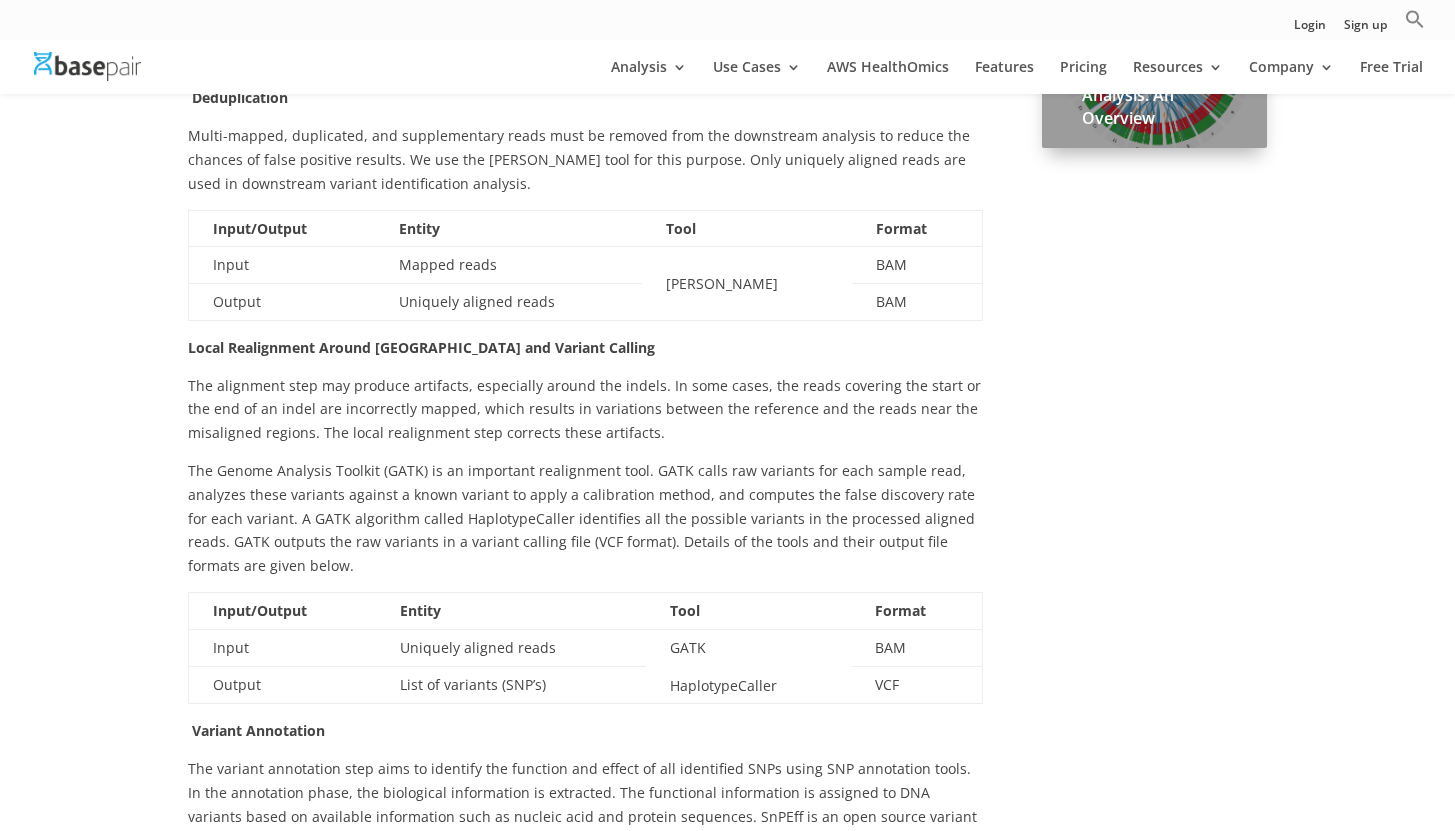 scroll, scrollTop: 1266, scrollLeft: 0, axis: vertical 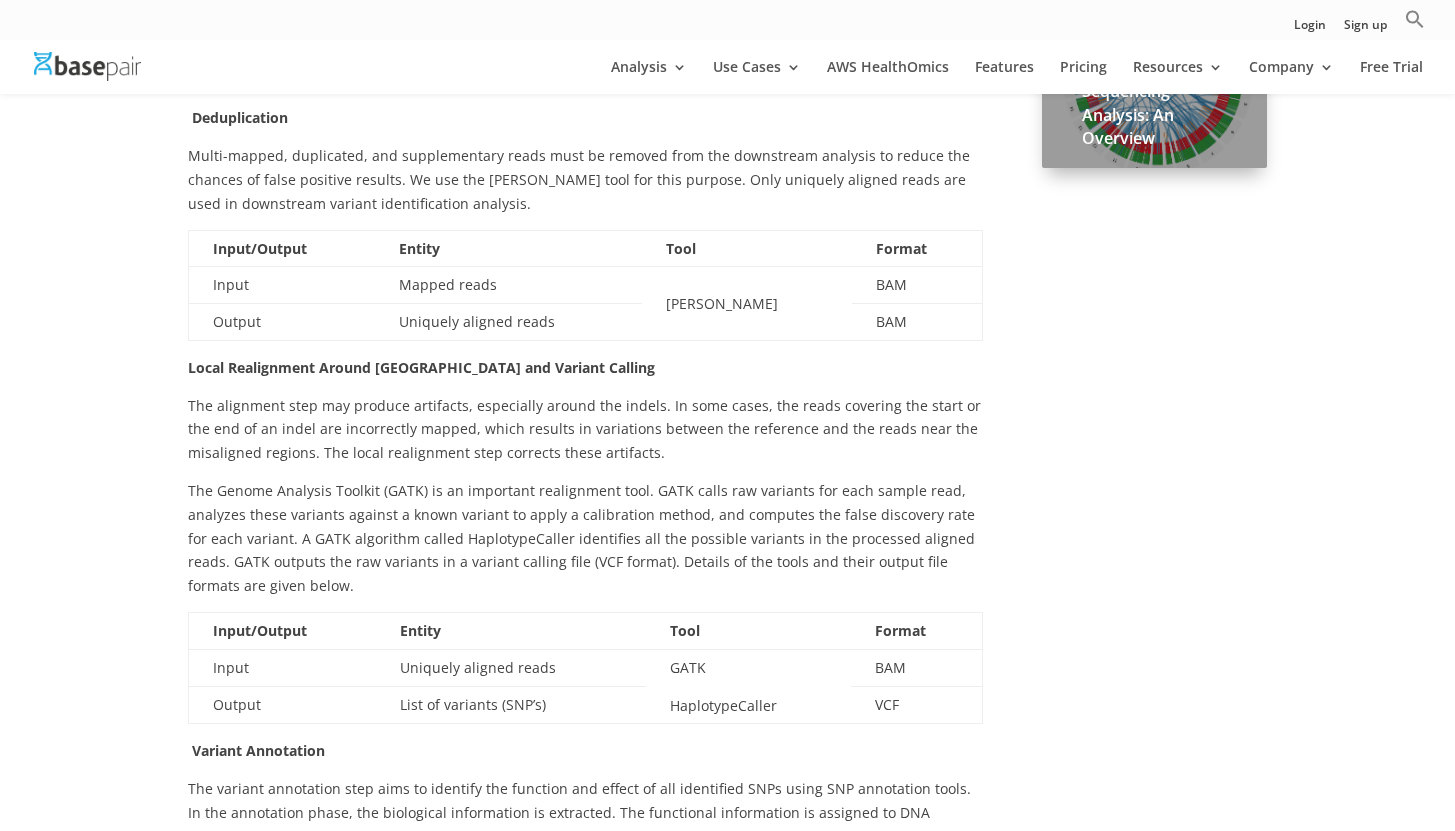 click on "The alignment step may produce artifacts, especially around the indels. In some cases, the reads covering the start or the end of an indel are incorrectly mapped, which results in variations between the reference and the reads near the misaligned regions. The local realignment step corrects these artifacts." at bounding box center (585, 436) 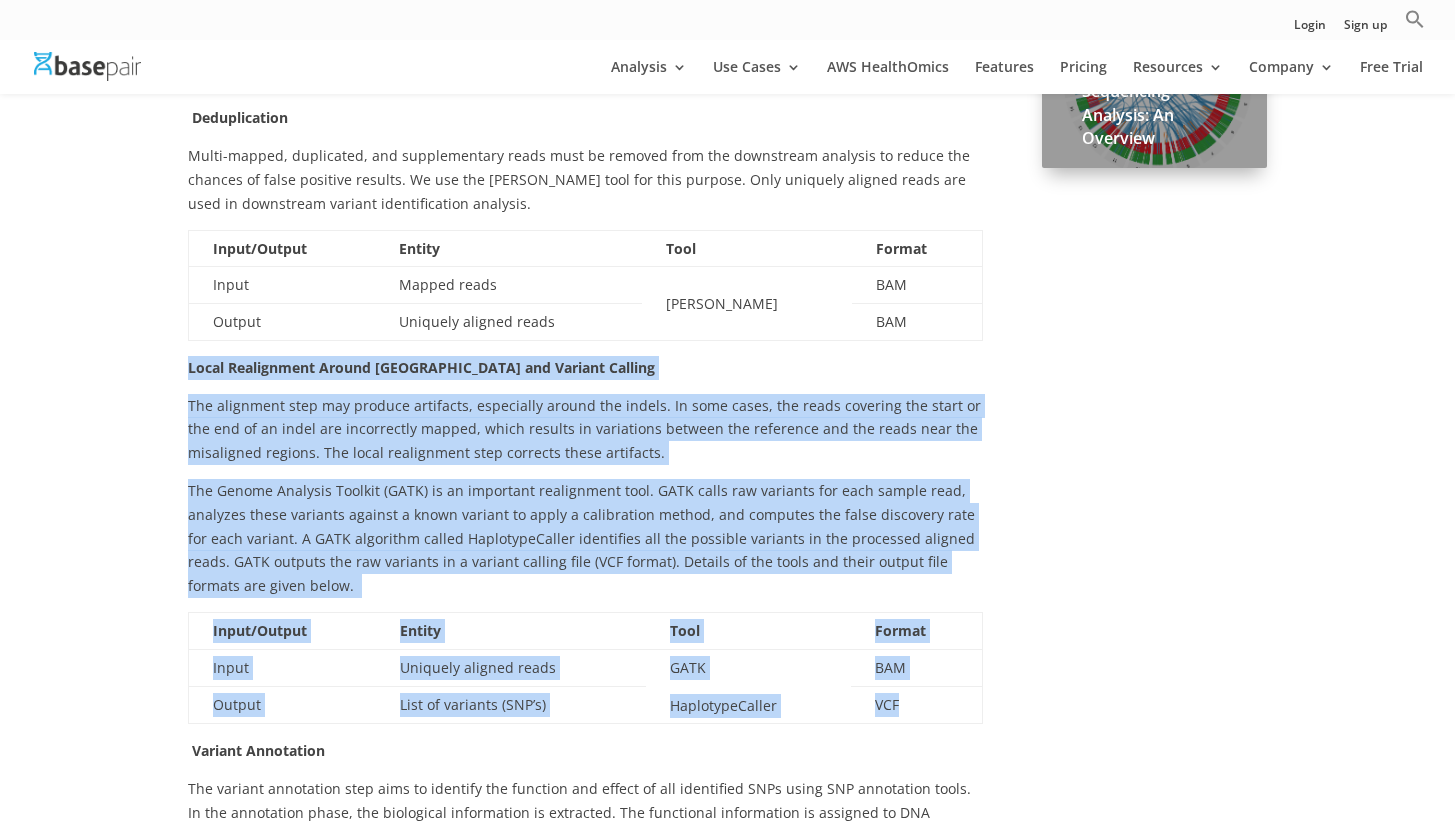 drag, startPoint x: 188, startPoint y: 319, endPoint x: 928, endPoint y: 665, distance: 816.8941 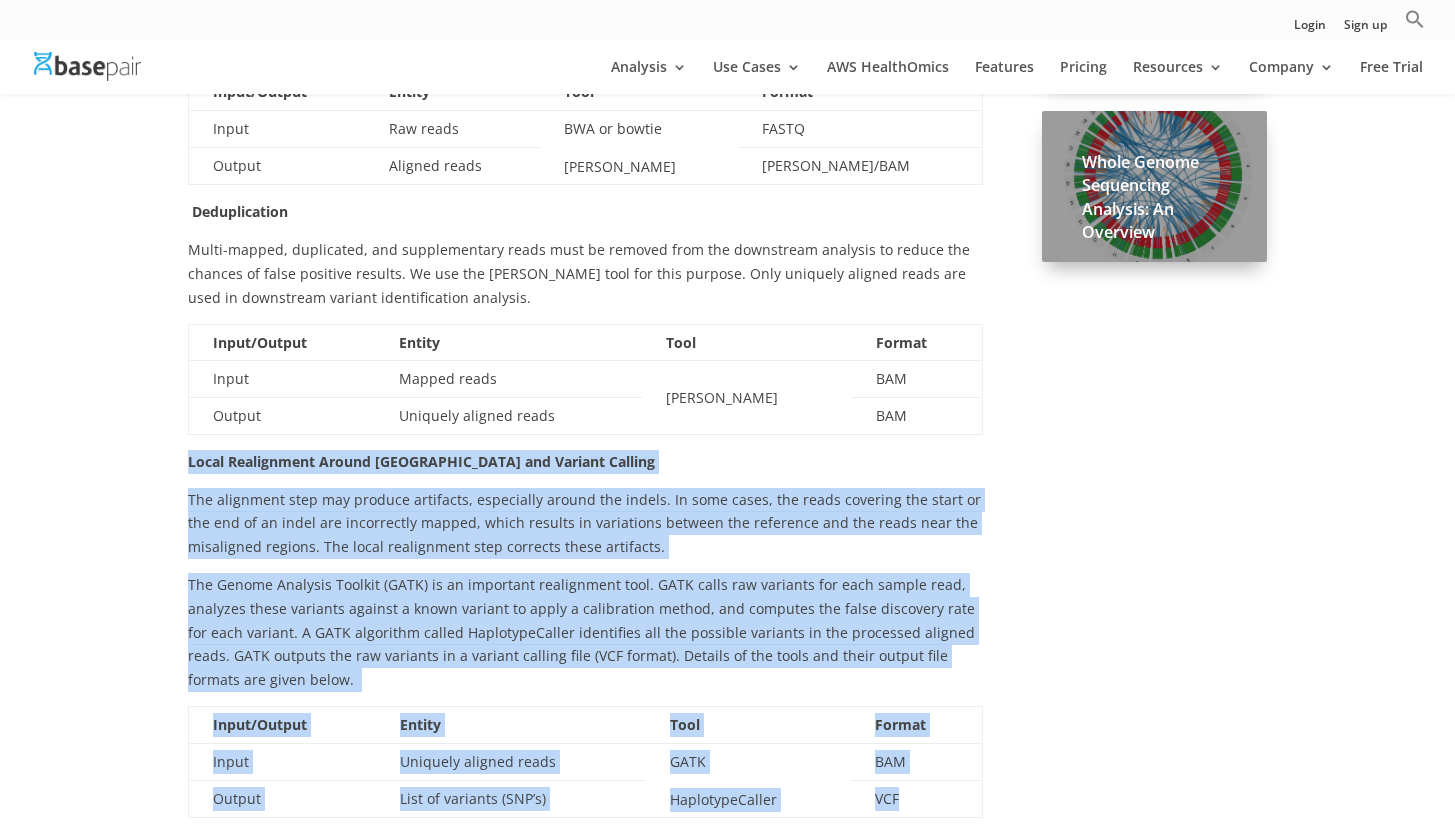 scroll, scrollTop: 1172, scrollLeft: 0, axis: vertical 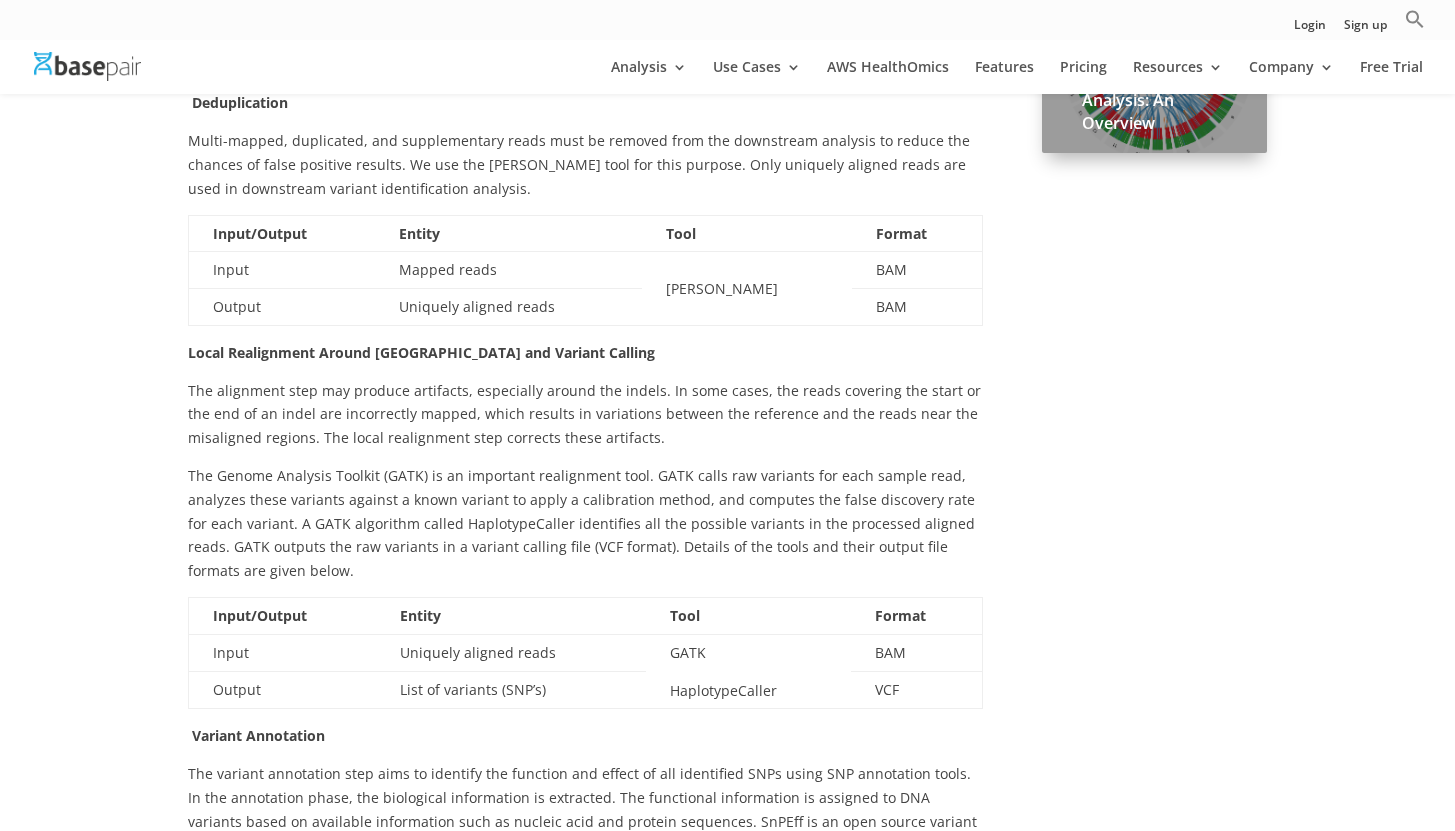 click on "The Genome Analysis Toolkit (GATK) is an important realignment tool. GATK calls raw variants for each sample read, analyzes these variants against a known variant to apply a calibration method, and computes the false discovery rate for each variant. A GATK algorithm called HaplotypeCaller identifies all the possible variants in the processed aligned reads. GATK outputs the raw variants in a variant calling file (VCF format). Details of the tools and their output file formats are given below." at bounding box center [581, 523] 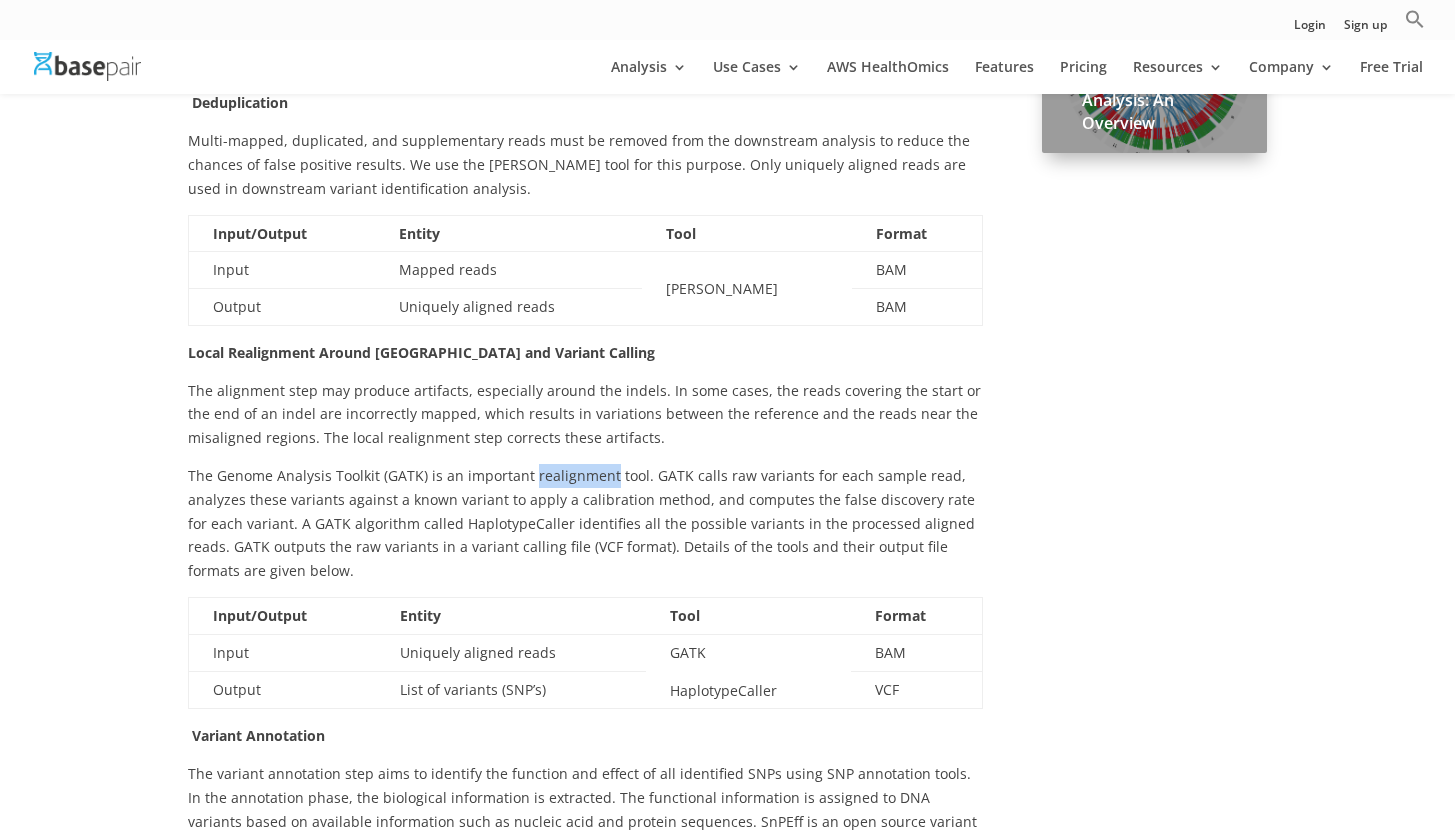 click on "The Genome Analysis Toolkit (GATK) is an important realignment tool. GATK calls raw variants for each sample read, analyzes these variants against a known variant to apply a calibration method, and computes the false discovery rate for each variant. A GATK algorithm called HaplotypeCaller identifies all the possible variants in the processed aligned reads. GATK outputs the raw variants in a variant calling file (VCF format). Details of the tools and their output file formats are given below." at bounding box center (581, 523) 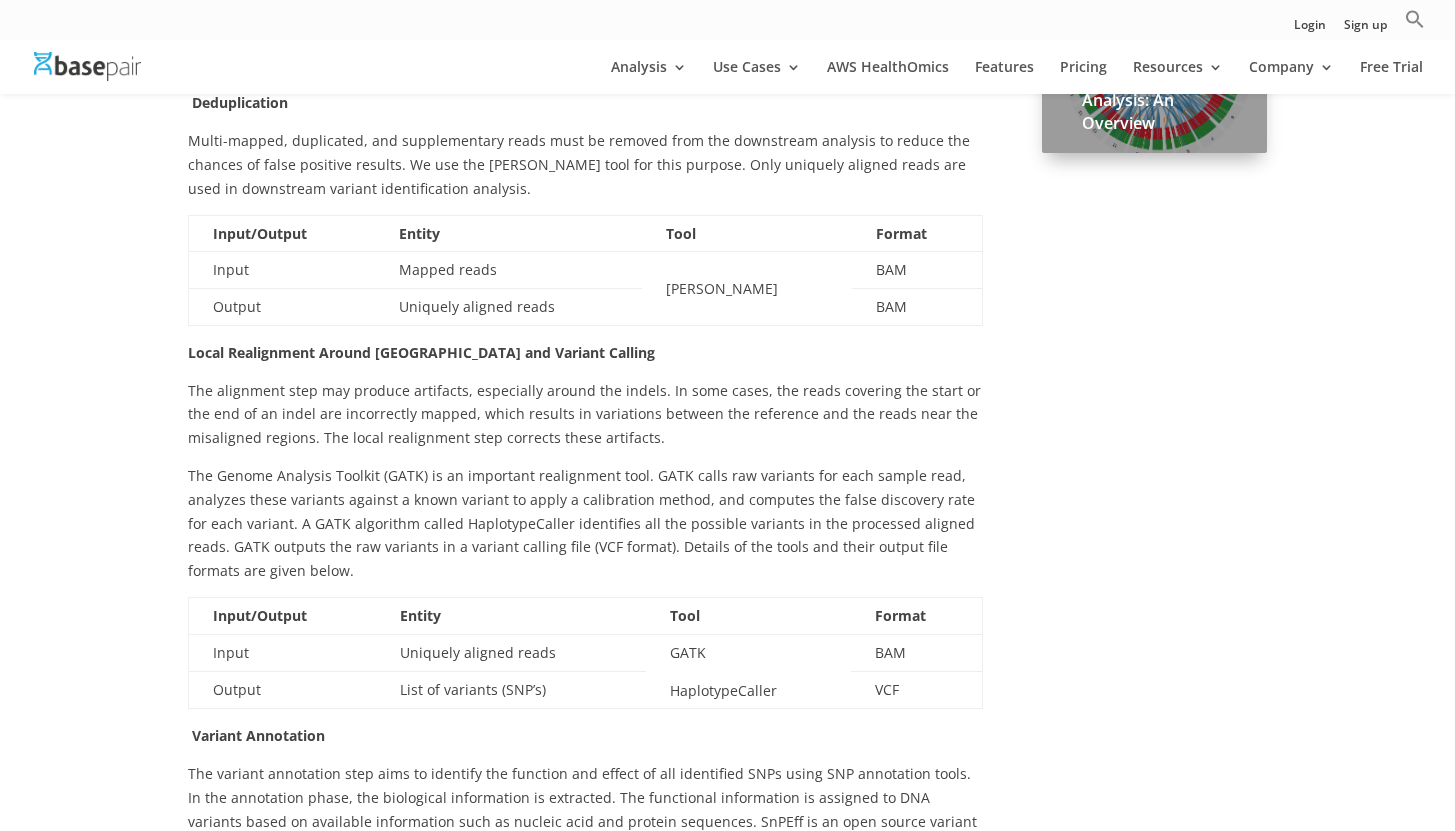 click on "The Genome Analysis Toolkit (GATK) is an important realignment tool. GATK calls raw variants for each sample read, analyzes these variants against a known variant to apply a calibration method, and computes the false discovery rate for each variant. A GATK algorithm called HaplotypeCaller identifies all the possible variants in the processed aligned reads. GATK outputs the raw variants in a variant calling file (VCF format). Details of the tools and their output file formats are given below." at bounding box center [581, 523] 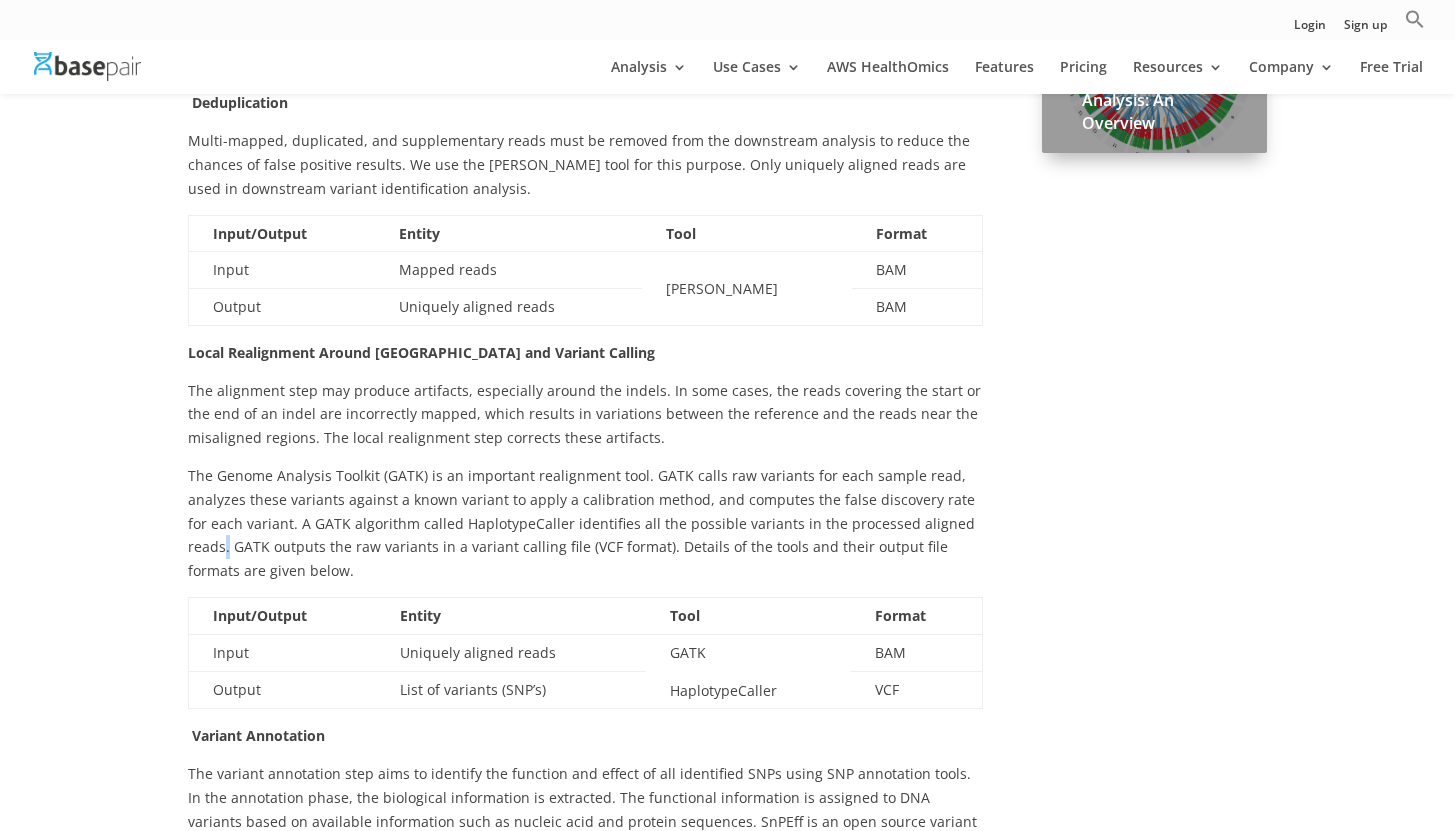 click on "The variant calling pipeline identifies single nucleotide variants present within whole genome and exome data. The variants are identified by comparing the datasets of an individual with a reference sequence. Variant analysis is a crucial procedure for whole exome, targeted panels, and whole genome sequencing. The variant calling pipeline consists of a series of interlinked sequential steps:
Quality Control
The final step is the removal of very short reads with fewer than 20 bases. This is because shorter reads are more likely to ambiguously map to multiple locations on the reference genome and cause biases in SNP calling.
Input/Output
Entity
Tool
Format
Input
Raw reads
Trimmomatic / cutadapt
FASTQ
Output
Quality controlled reads
FASTQ
Alignment
Input/Output
Entity
Tool
Format
Input
Raw reads
BWA or bowtie
Picard
FASTQ
Output
Aligned reads" at bounding box center (728, 610) 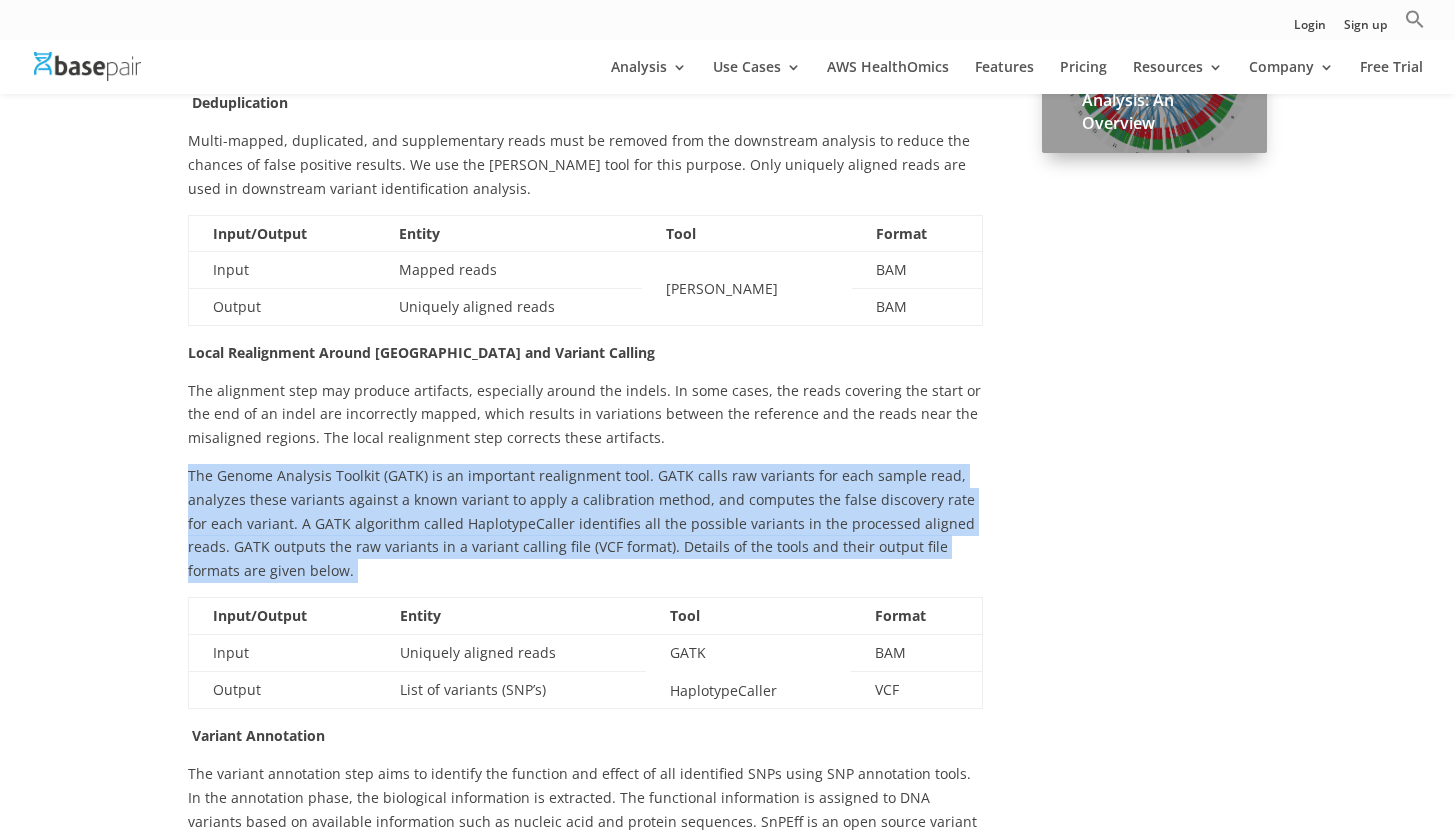 click on "The variant calling pipeline identifies single nucleotide variants present within whole genome and exome data. The variants are identified by comparing the datasets of an individual with a reference sequence. Variant analysis is a crucial procedure for whole exome, targeted panels, and whole genome sequencing. The variant calling pipeline consists of a series of interlinked sequential steps:
Quality Control
The final step is the removal of very short reads with fewer than 20 bases. This is because shorter reads are more likely to ambiguously map to multiple locations on the reference genome and cause biases in SNP calling.
Input/Output
Entity
Tool
Format
Input
Raw reads
Trimmomatic / cutadapt
FASTQ
Output
Quality controlled reads
FASTQ
Alignment
Input/Output
Entity
Tool
Format
Input
Raw reads
BWA or bowtie
Picard
FASTQ
Output
Aligned reads" at bounding box center [728, 610] 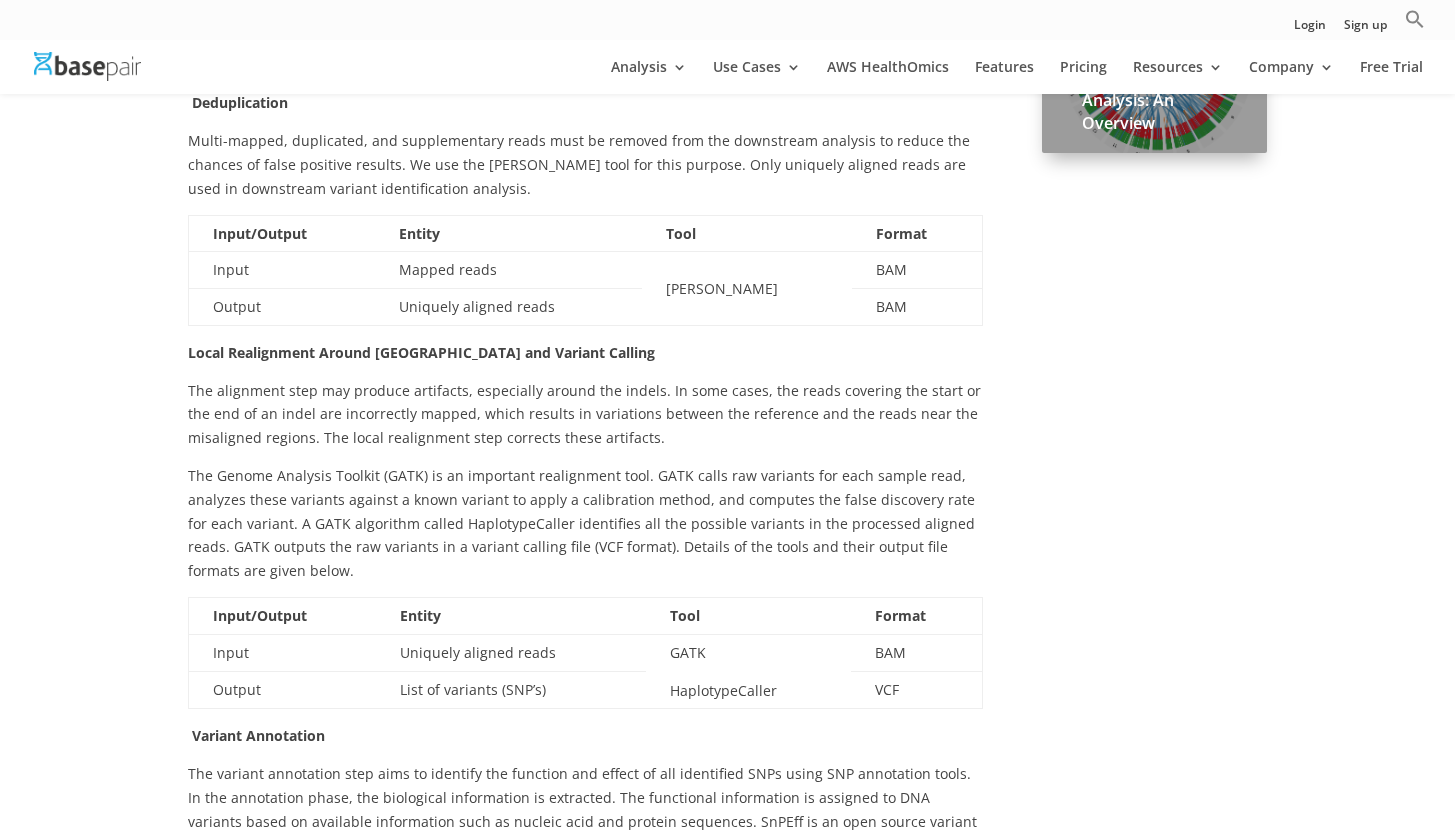 click on "The variant calling pipeline identifies single nucleotide variants present within whole genome and exome data. The variants are identified by comparing the datasets of an individual with a reference sequence. Variant analysis is a crucial procedure for whole exome, targeted panels, and whole genome sequencing. The variant calling pipeline consists of a series of interlinked sequential steps:
Quality Control
The final step is the removal of very short reads with fewer than 20 bases. This is because shorter reads are more likely to ambiguously map to multiple locations on the reference genome and cause biases in SNP calling.
Input/Output
Entity
Tool
Format
Input
Raw reads
Trimmomatic / cutadapt
FASTQ
Output
Quality controlled reads
FASTQ
Alignment
Input/Output
Entity
Tool
Format
Input
Raw reads
BWA or bowtie
Picard
FASTQ
Output
Aligned reads" at bounding box center [728, 610] 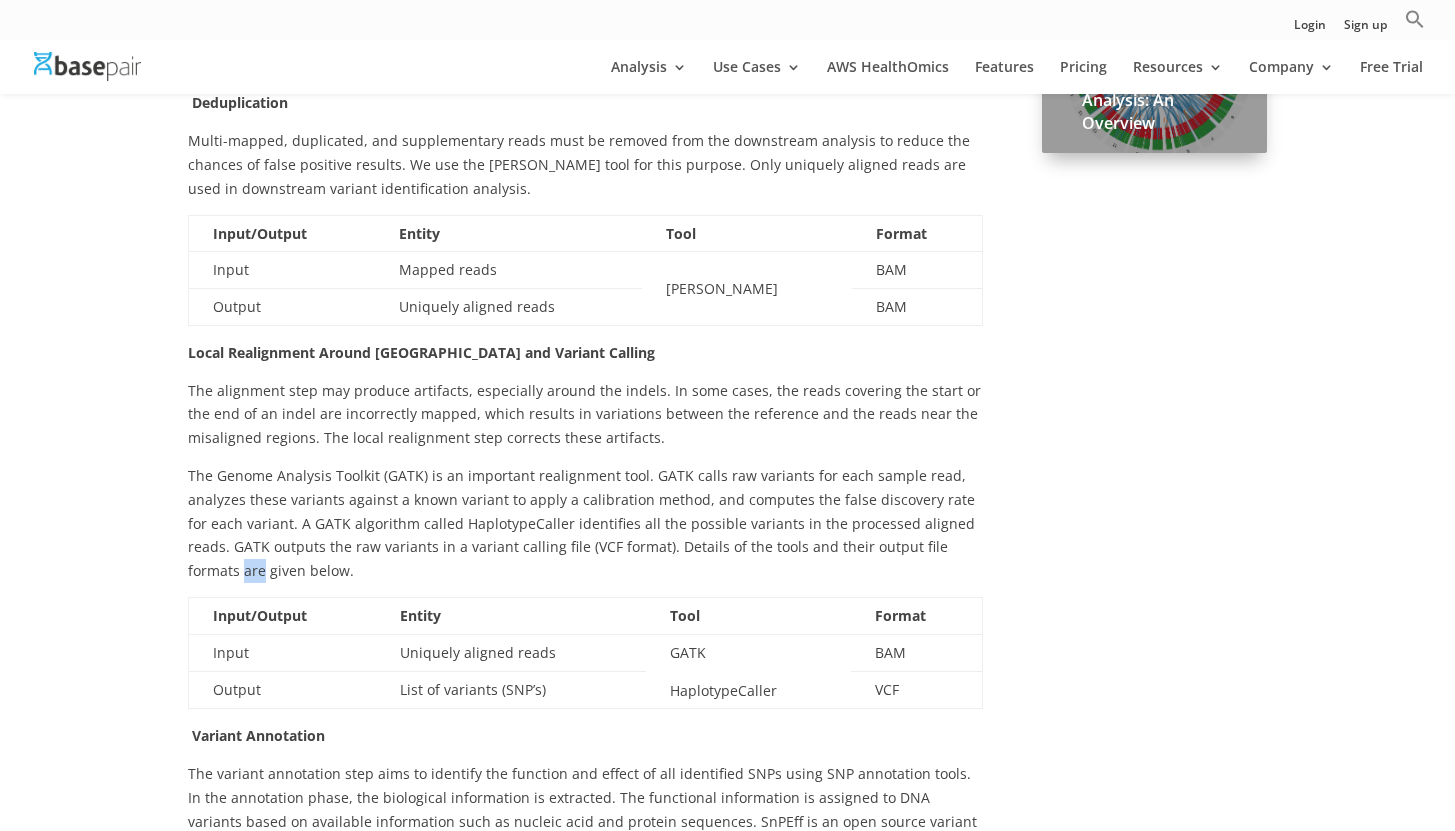 click on "The Genome Analysis Toolkit (GATK) is an important realignment tool. GATK calls raw variants for each sample read, analyzes these variants against a known variant to apply a calibration method, and computes the false discovery rate for each variant. A GATK algorithm called HaplotypeCaller identifies all the possible variants in the processed aligned reads. GATK outputs the raw variants in a variant calling file (VCF format). Details of the tools and their output file formats are given below." at bounding box center (585, 530) 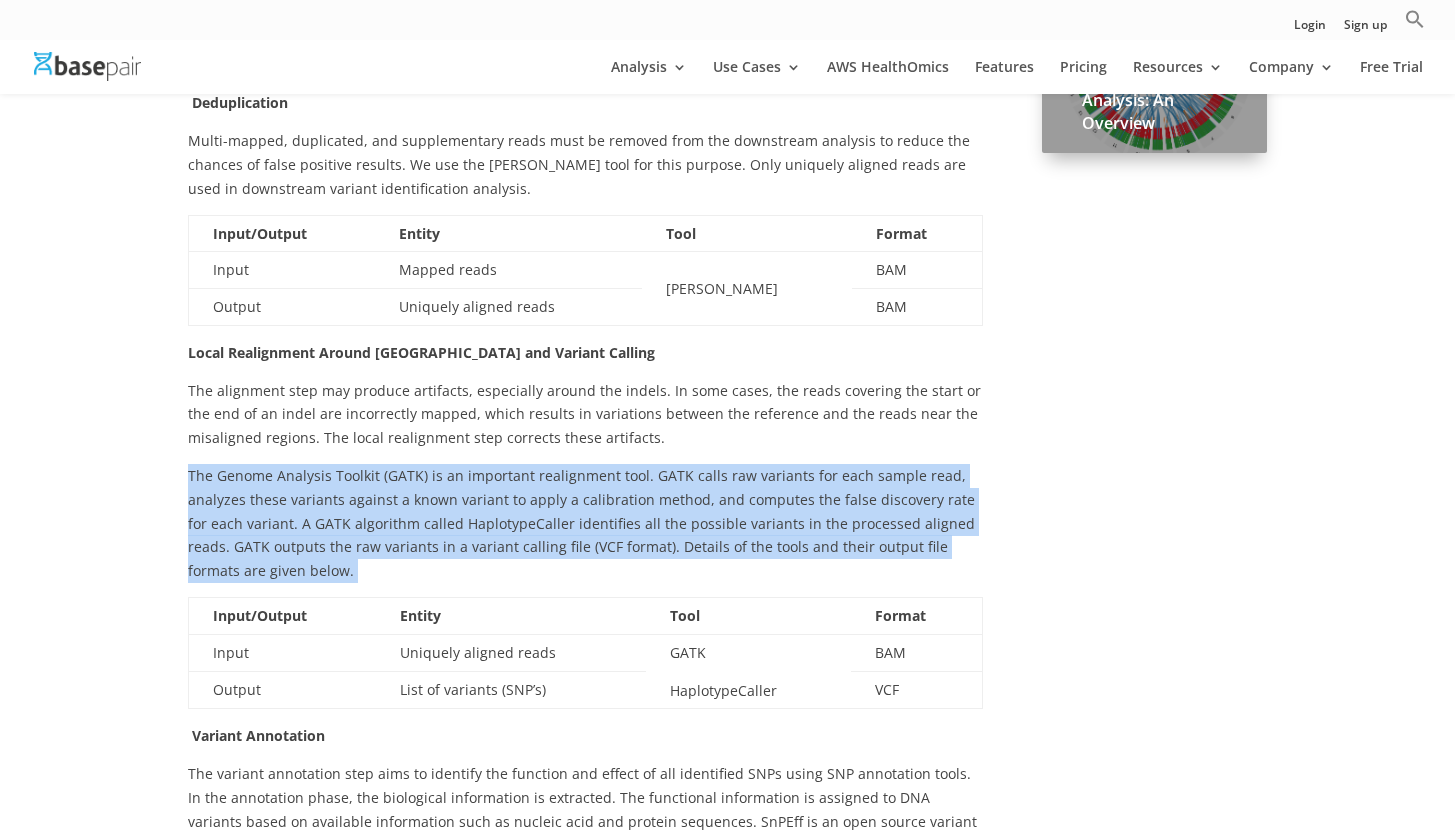 click on "The Genome Analysis Toolkit (GATK) is an important realignment tool. GATK calls raw variants for each sample read, analyzes these variants against a known variant to apply a calibration method, and computes the false discovery rate for each variant. A GATK algorithm called HaplotypeCaller identifies all the possible variants in the processed aligned reads. GATK outputs the raw variants in a variant calling file (VCF format). Details of the tools and their output file formats are given below." at bounding box center (585, 530) 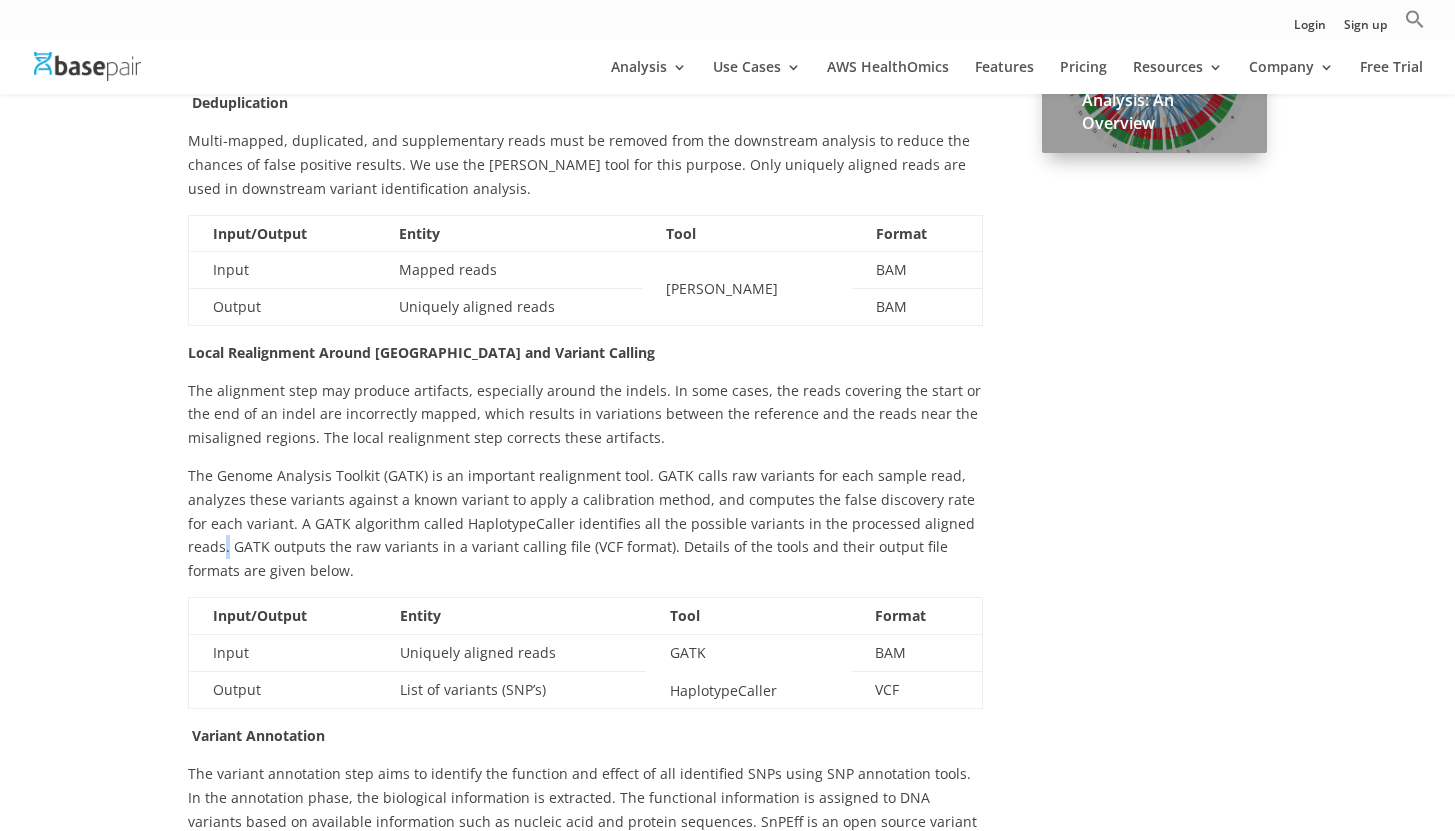 click on "The variant calling pipeline identifies single nucleotide variants present within whole genome and exome data. The variants are identified by comparing the datasets of an individual with a reference sequence. Variant analysis is a crucial procedure for whole exome, targeted panels, and whole genome sequencing. The variant calling pipeline consists of a series of interlinked sequential steps:
Quality Control
The final step is the removal of very short reads with fewer than 20 bases. This is because shorter reads are more likely to ambiguously map to multiple locations on the reference genome and cause biases in SNP calling.
Input/Output
Entity
Tool
Format
Input
Raw reads
Trimmomatic / cutadapt
FASTQ
Output
Quality controlled reads
FASTQ
Alignment
Input/Output
Entity
Tool
Format
Input
Raw reads
BWA or bowtie
Picard
FASTQ
Output
Aligned reads" at bounding box center (728, 610) 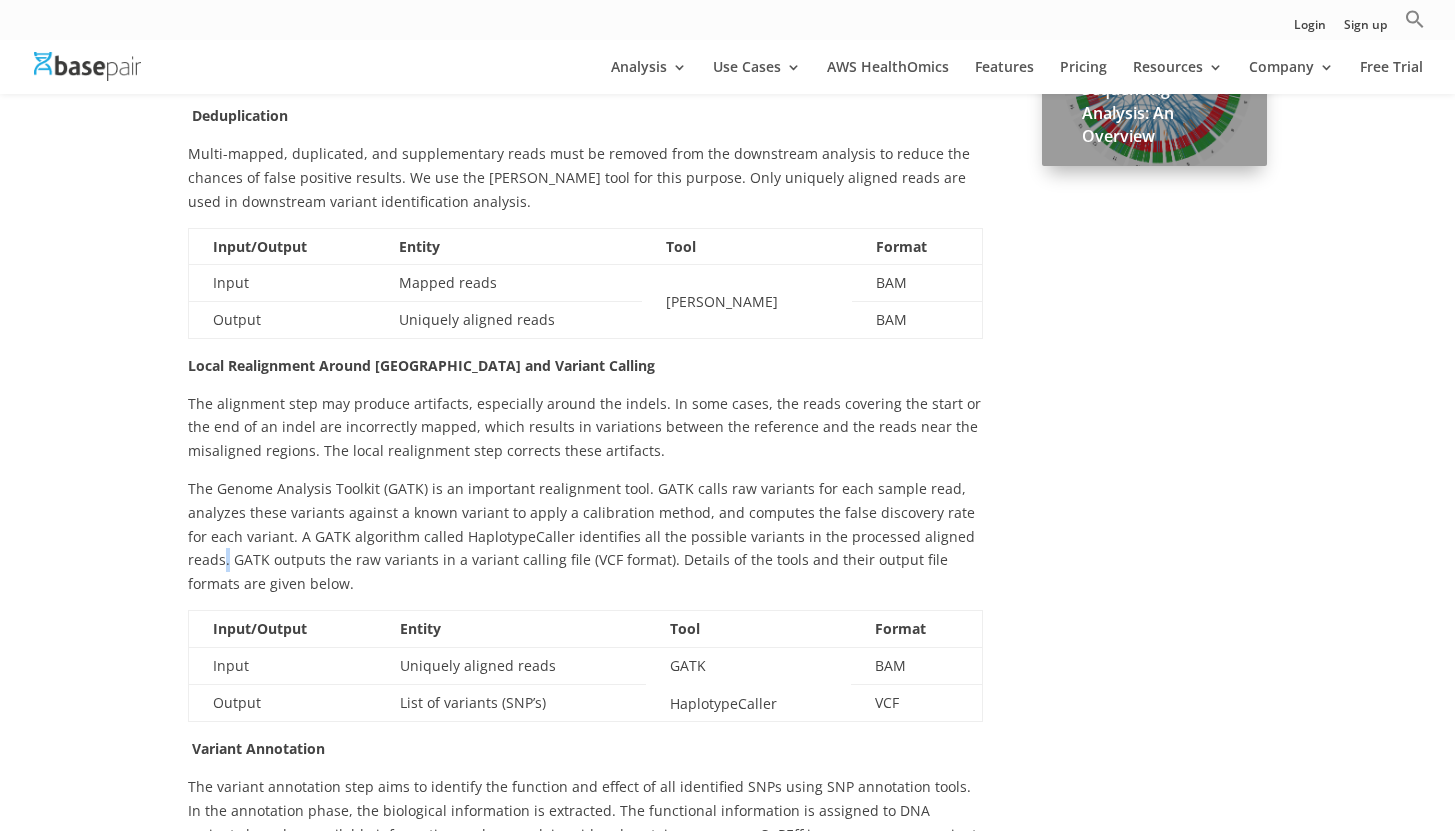 scroll, scrollTop: 1271, scrollLeft: 0, axis: vertical 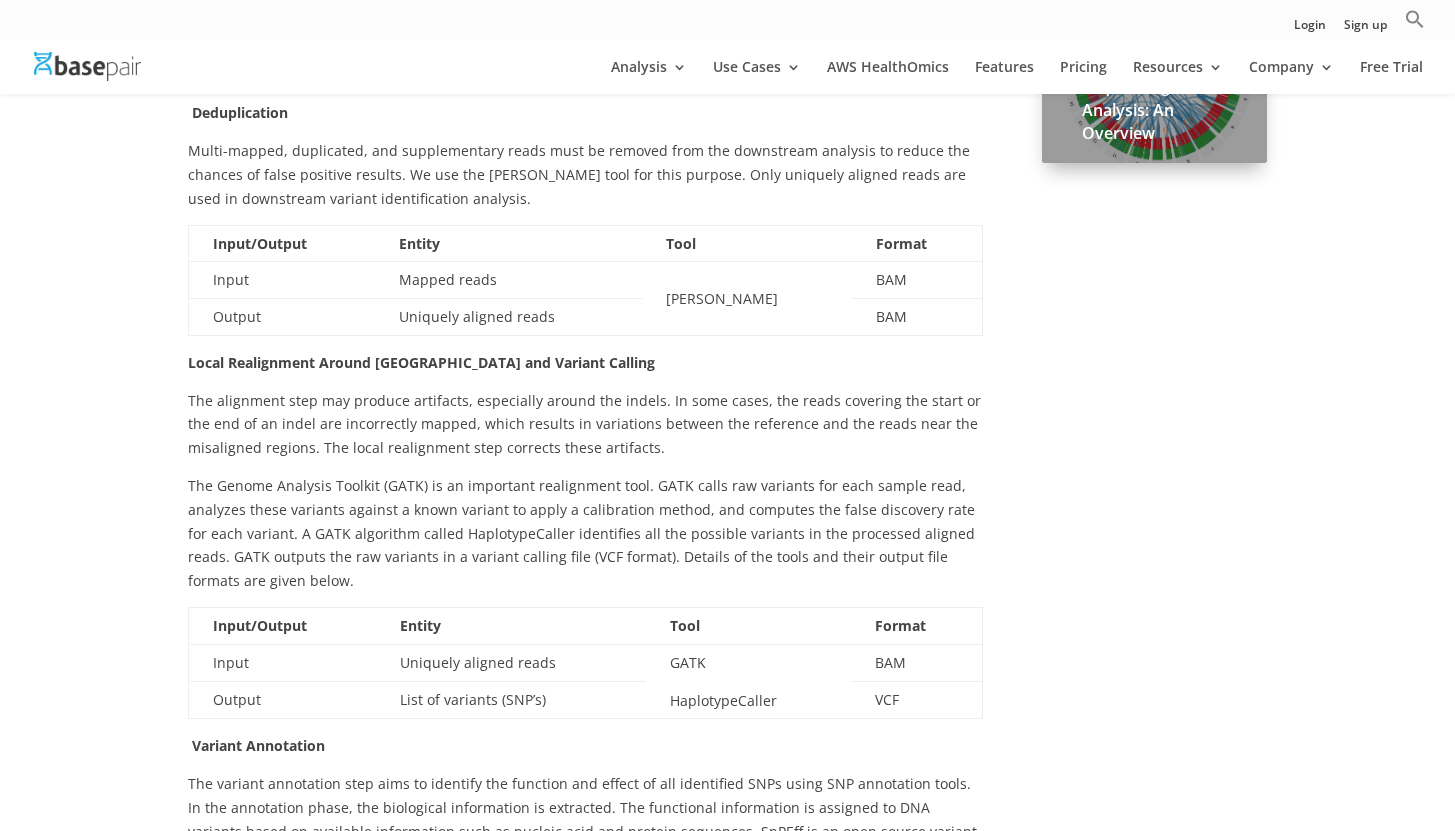 click on "The Genome Analysis Toolkit (GATK) is an important realignment tool. GATK calls raw variants for each sample read, analyzes these variants against a known variant to apply a calibration method, and computes the false discovery rate for each variant. A GATK algorithm called HaplotypeCaller identifies all the possible variants in the processed aligned reads. GATK outputs the raw variants in a variant calling file (VCF format). Details of the tools and their output file formats are given below." at bounding box center (585, 540) 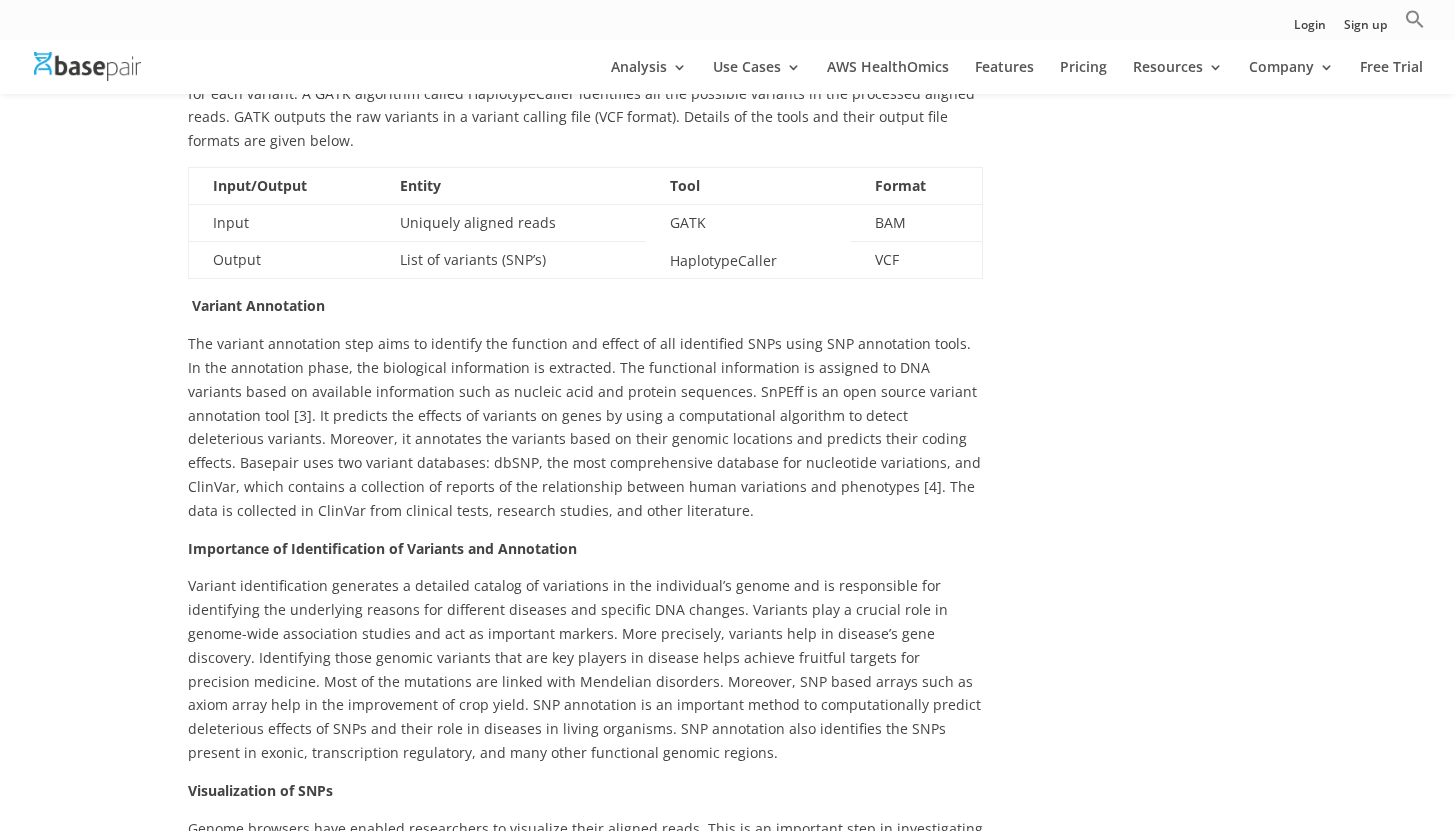 scroll, scrollTop: 1712, scrollLeft: 0, axis: vertical 